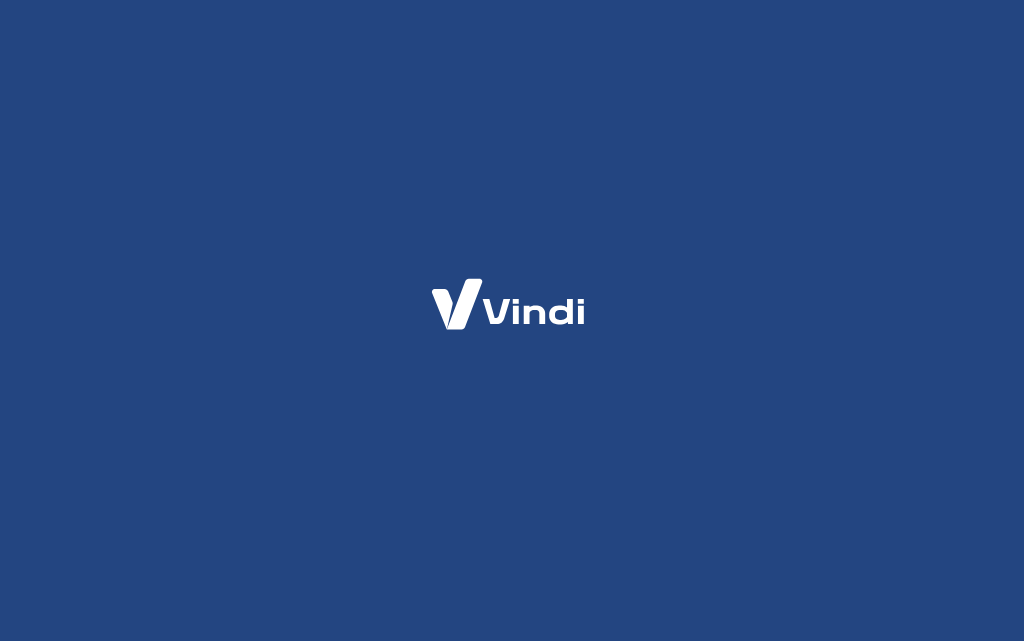 scroll, scrollTop: 0, scrollLeft: 0, axis: both 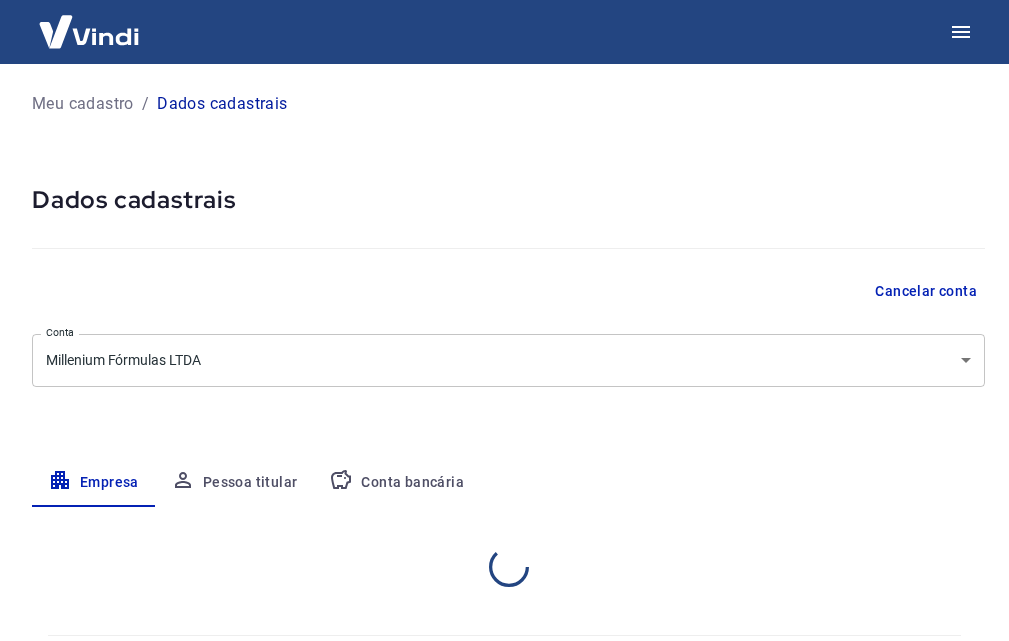 select on "MG" 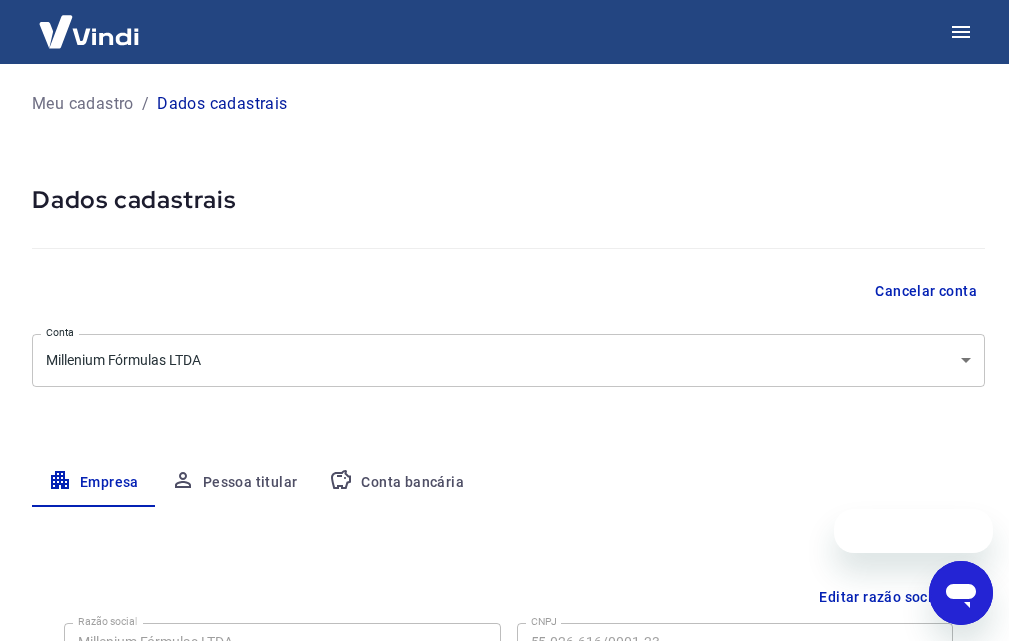 scroll, scrollTop: 0, scrollLeft: 0, axis: both 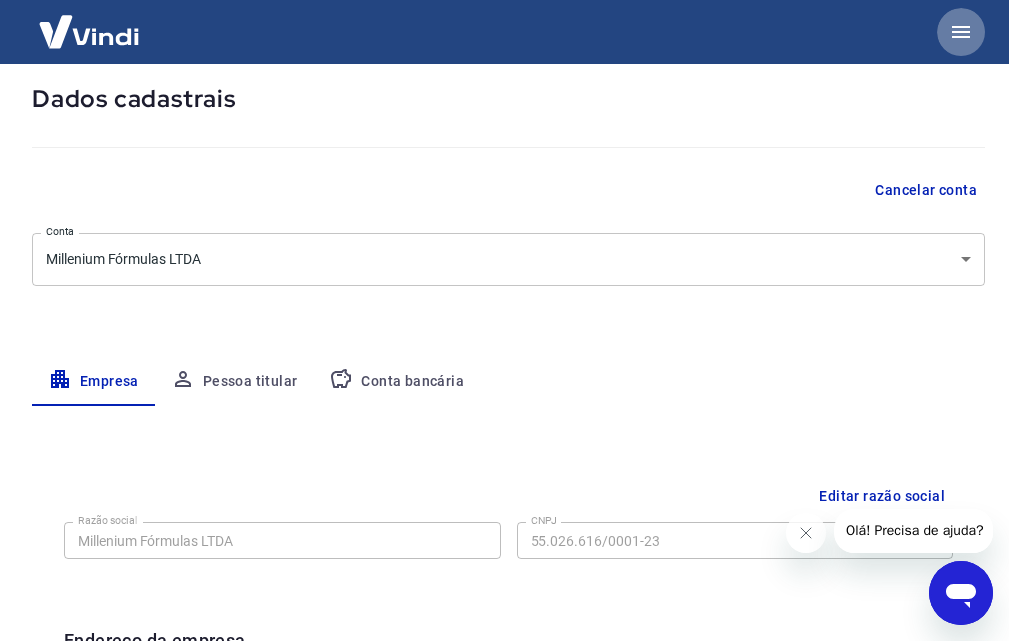 click 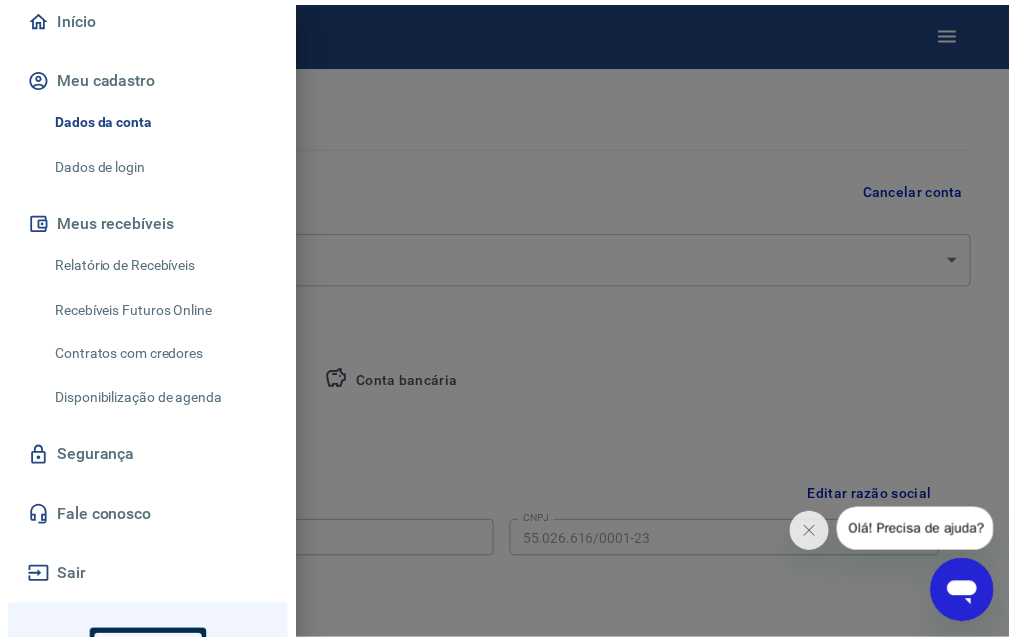 scroll, scrollTop: 92, scrollLeft: 0, axis: vertical 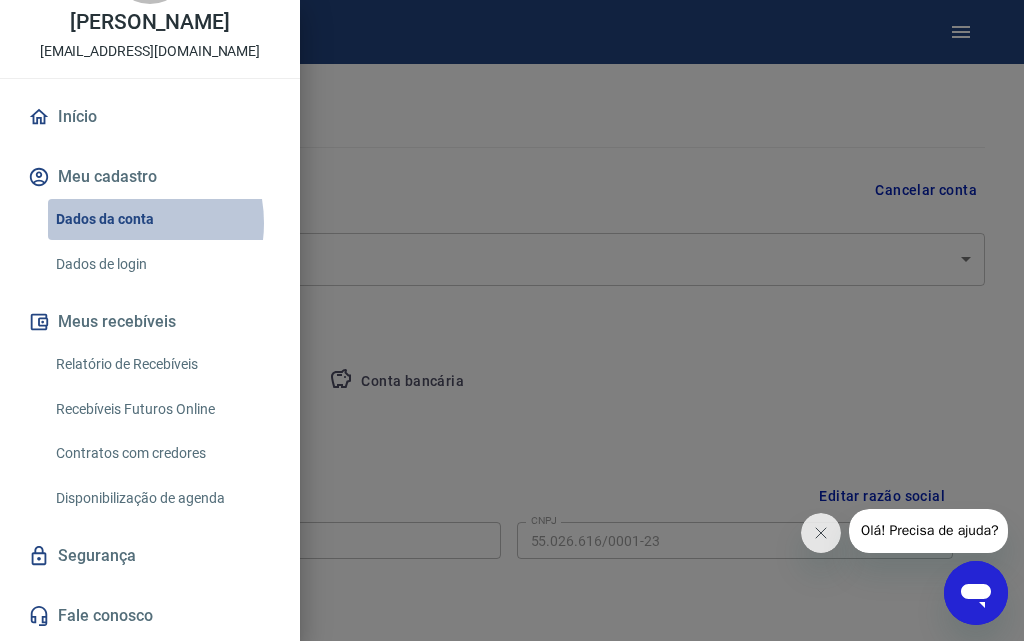 click on "Dados da conta" at bounding box center [162, 219] 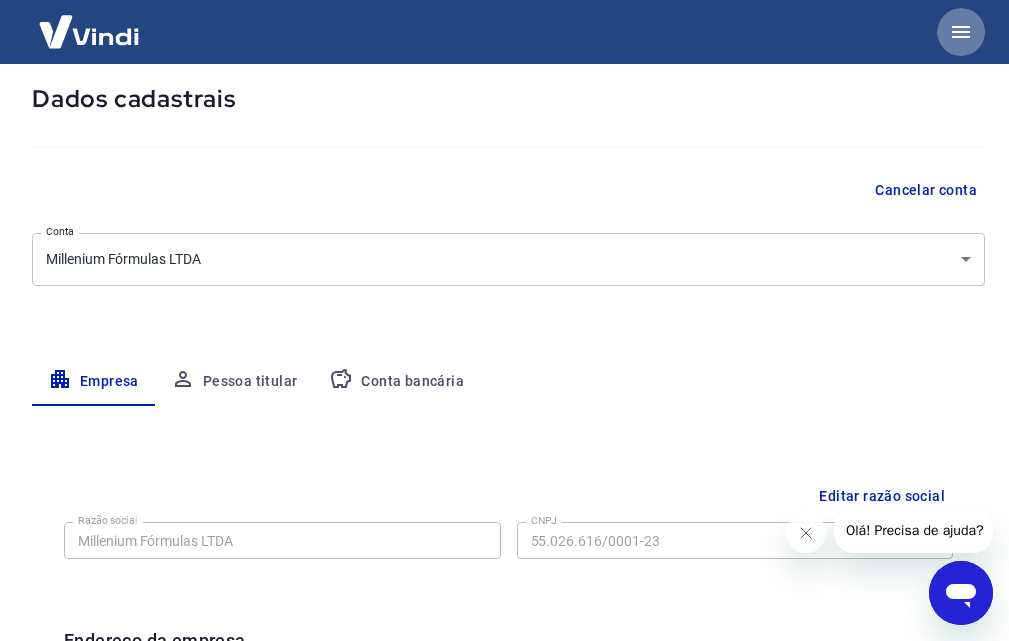 click 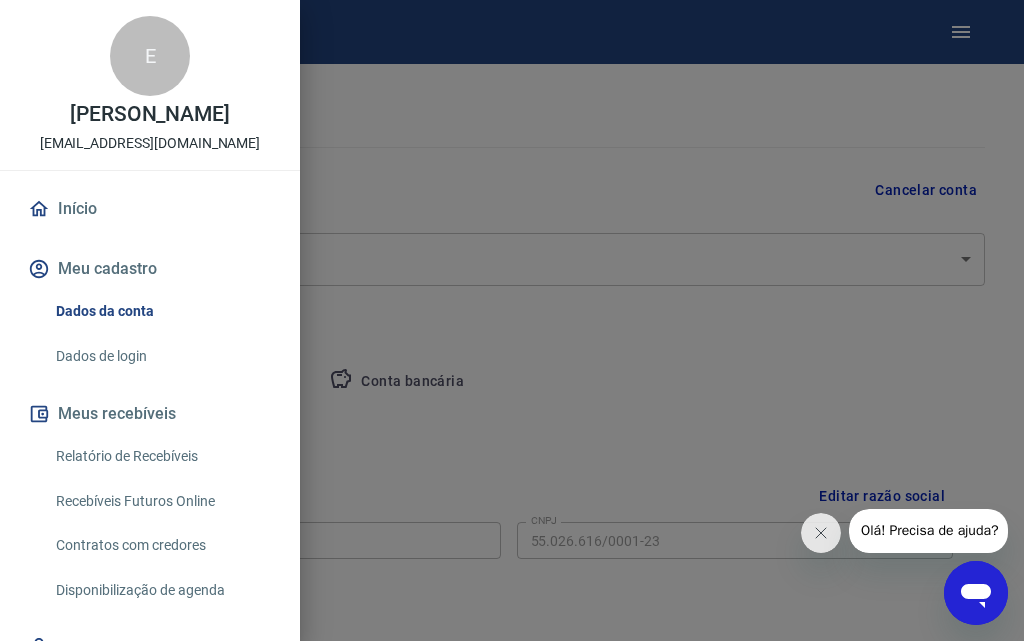 click on "Dados de login" at bounding box center [162, 356] 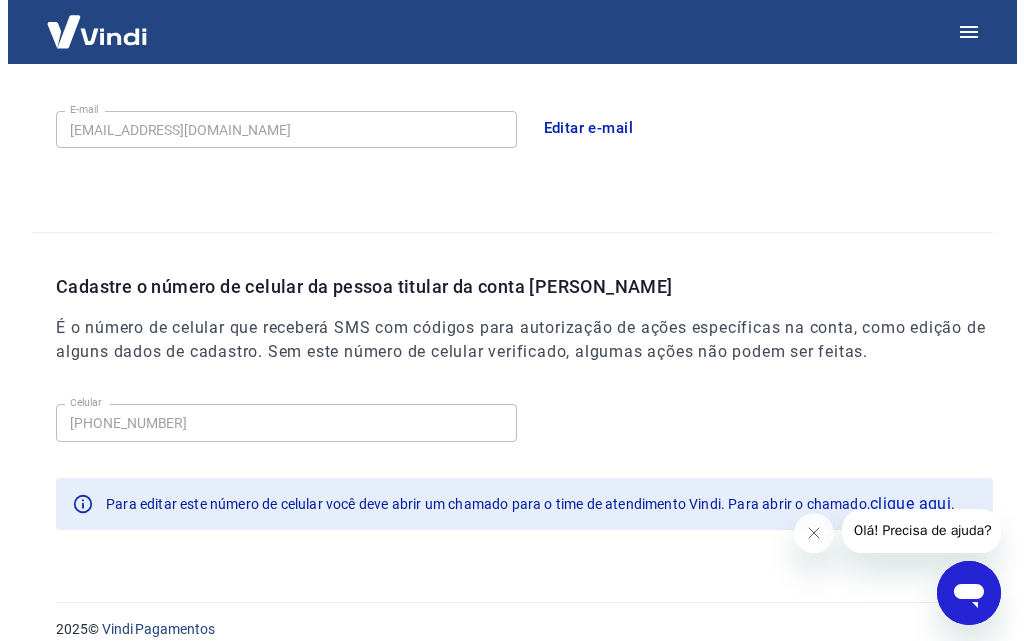 scroll, scrollTop: 624, scrollLeft: 0, axis: vertical 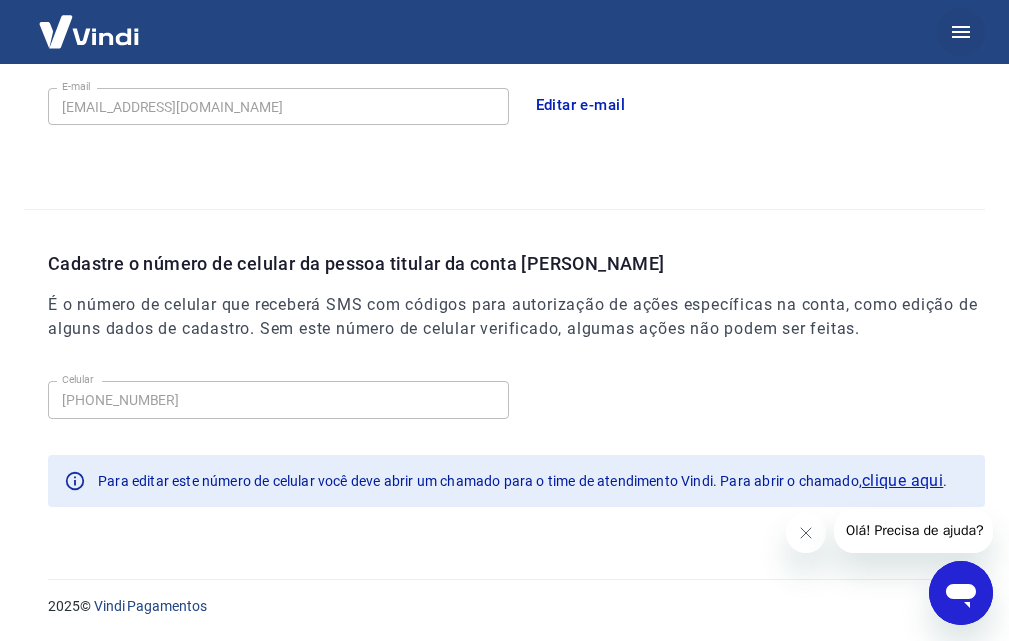 click 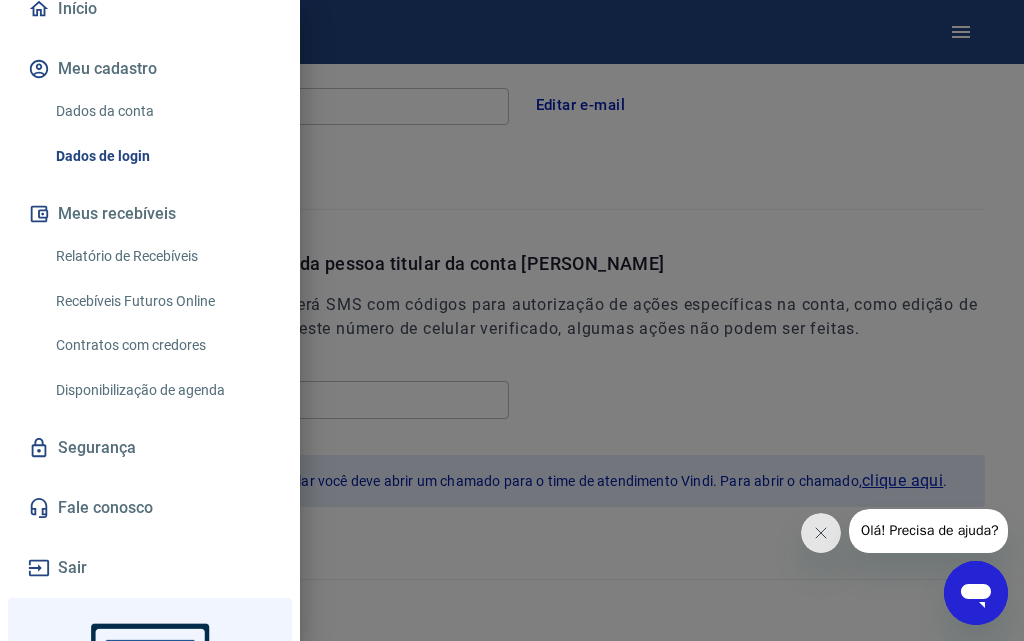scroll, scrollTop: 392, scrollLeft: 0, axis: vertical 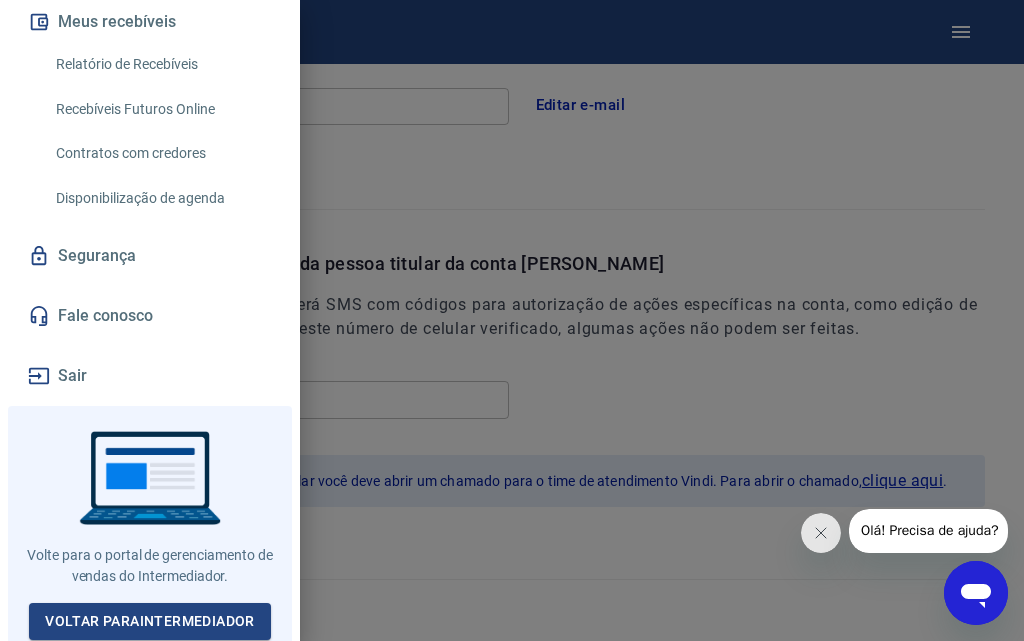 click 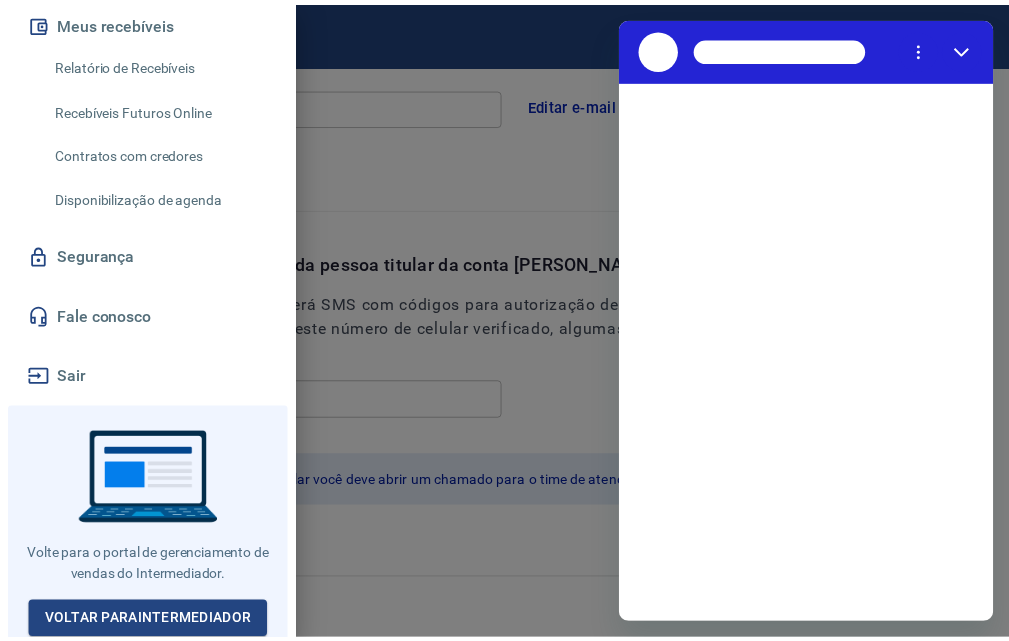 scroll, scrollTop: 0, scrollLeft: 0, axis: both 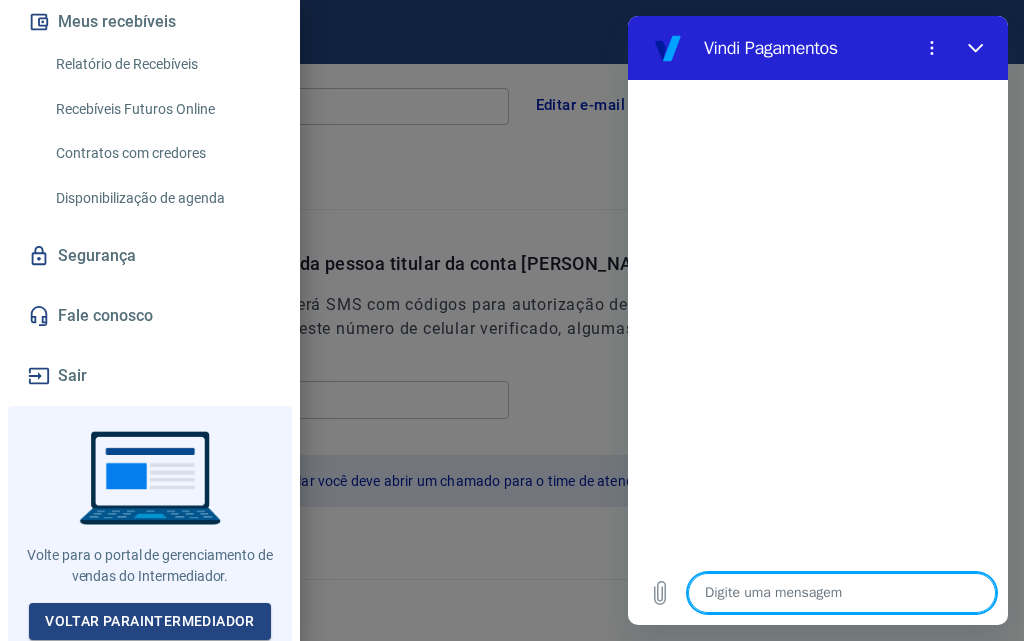 click at bounding box center [842, 593] 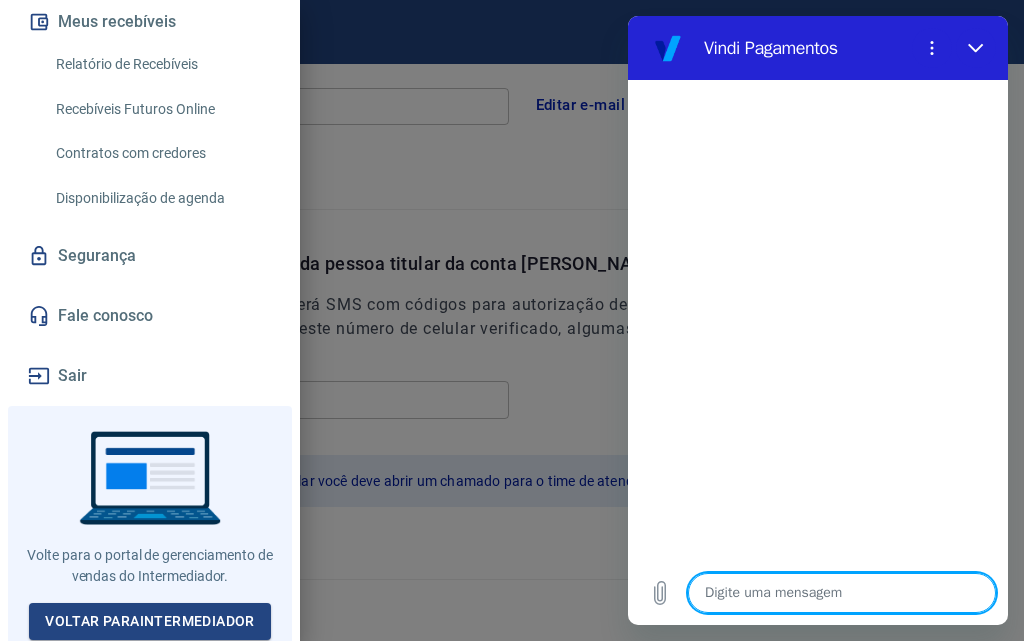 type on "O" 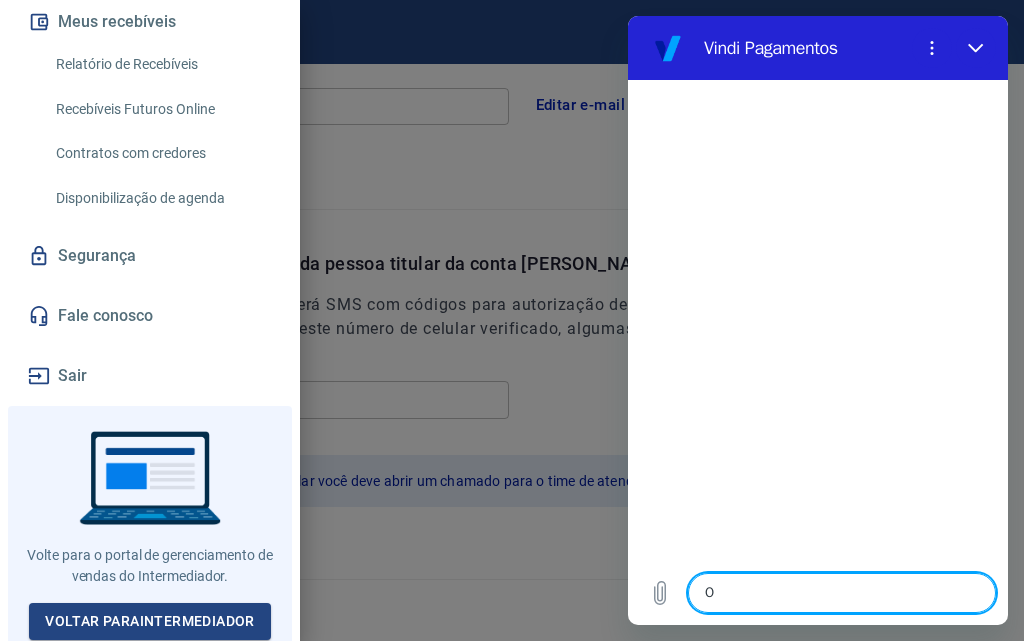 type on "Ol" 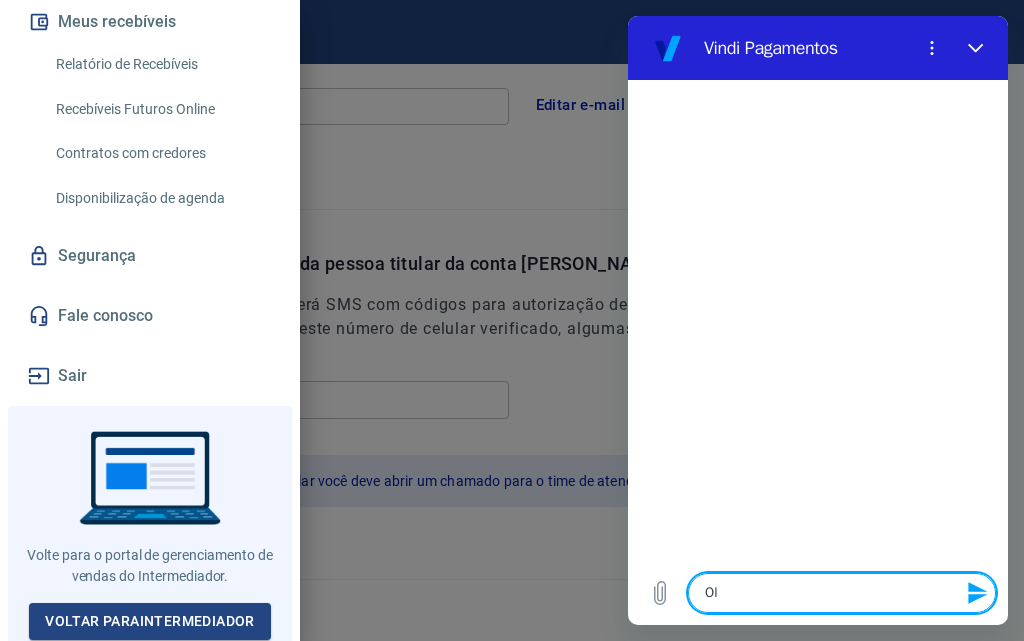 type on "Olá" 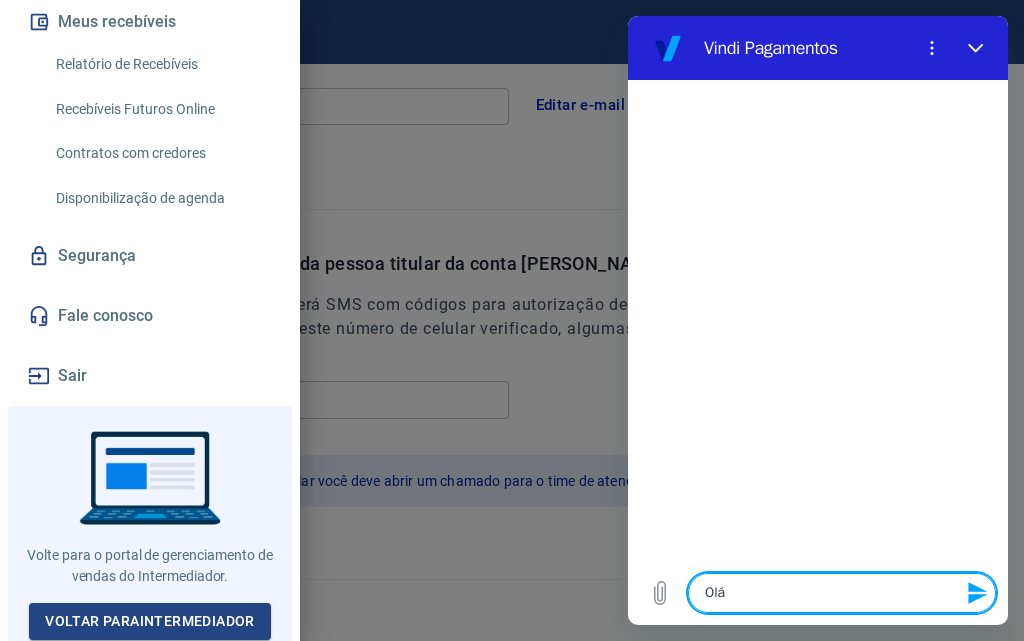 type on "Olá!" 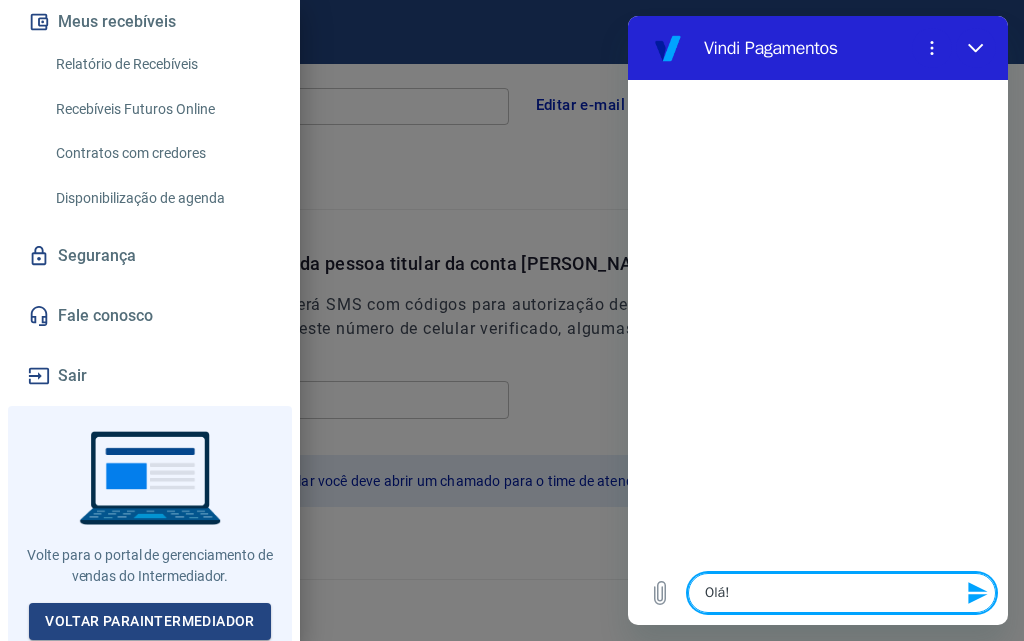 type on "Olá!" 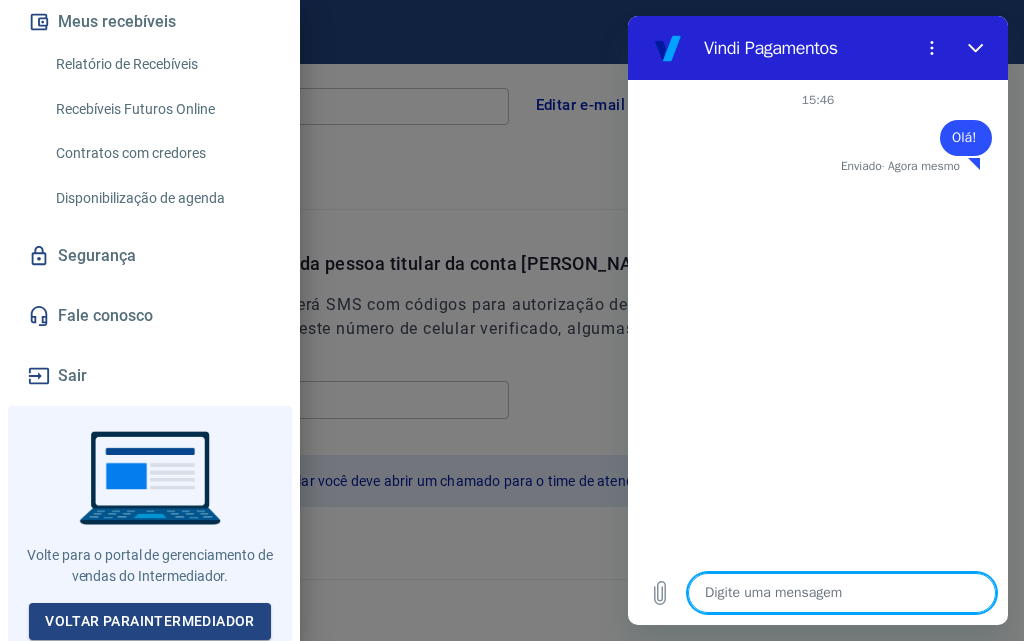 click at bounding box center (512, 320) 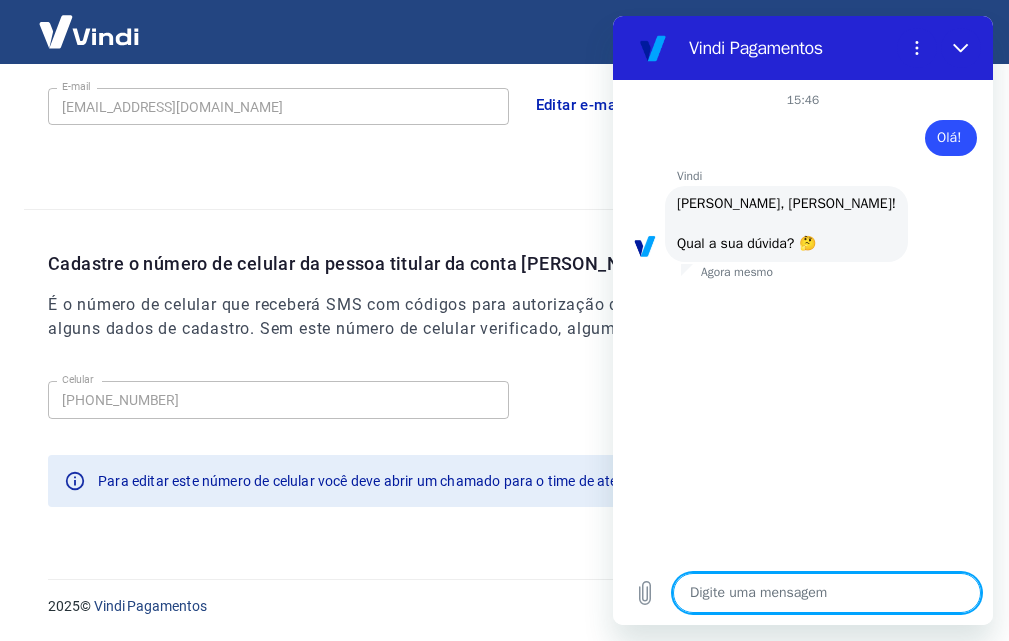 scroll, scrollTop: 92, scrollLeft: 0, axis: vertical 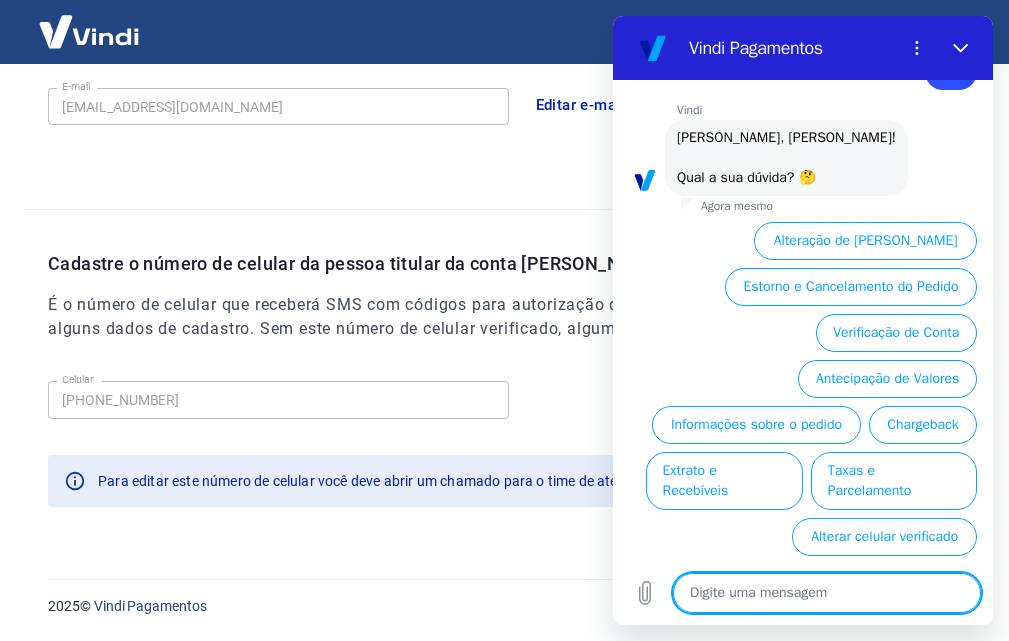 click at bounding box center (827, 593) 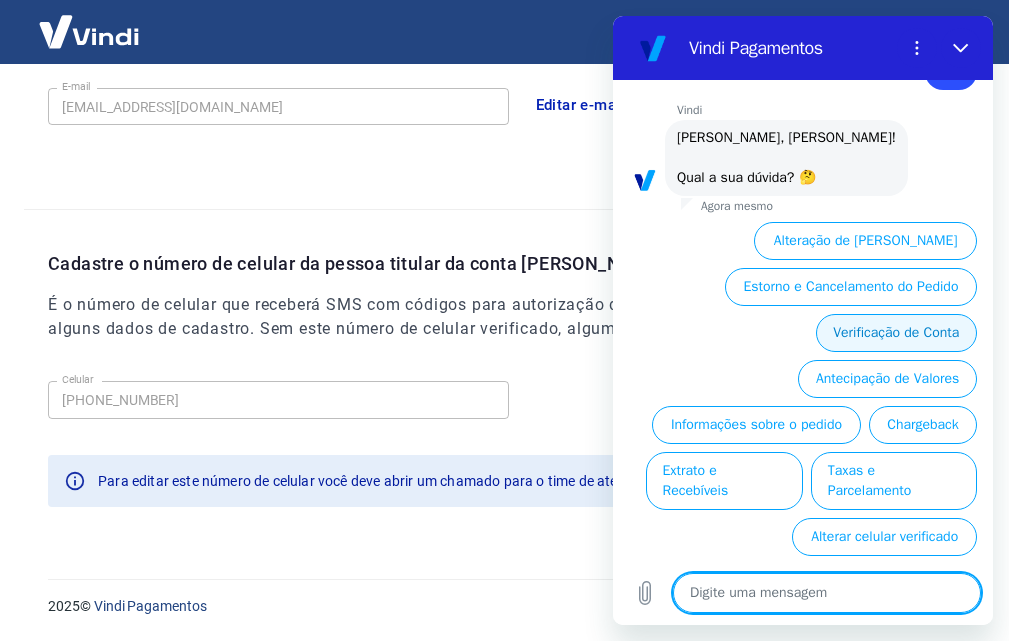 click on "Verificação de Conta" at bounding box center [896, 333] 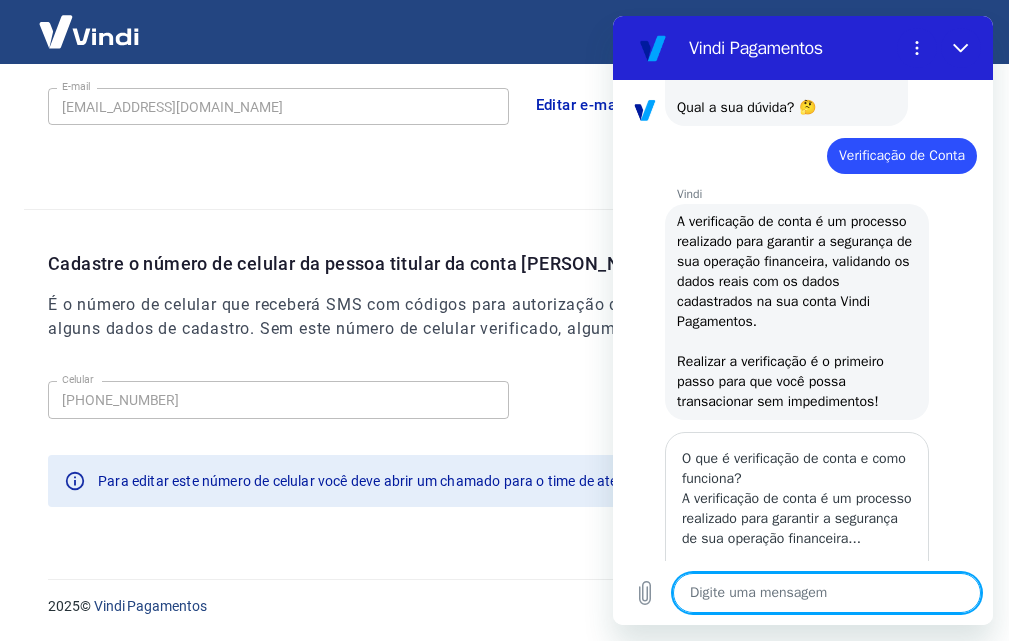 scroll, scrollTop: 336, scrollLeft: 0, axis: vertical 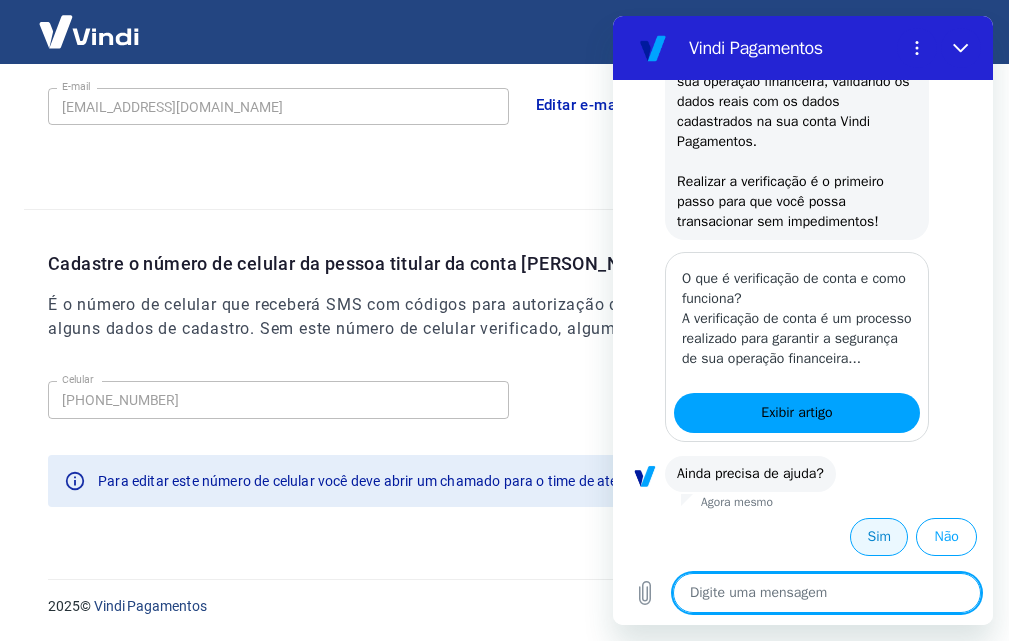 click on "Sim" at bounding box center (879, 537) 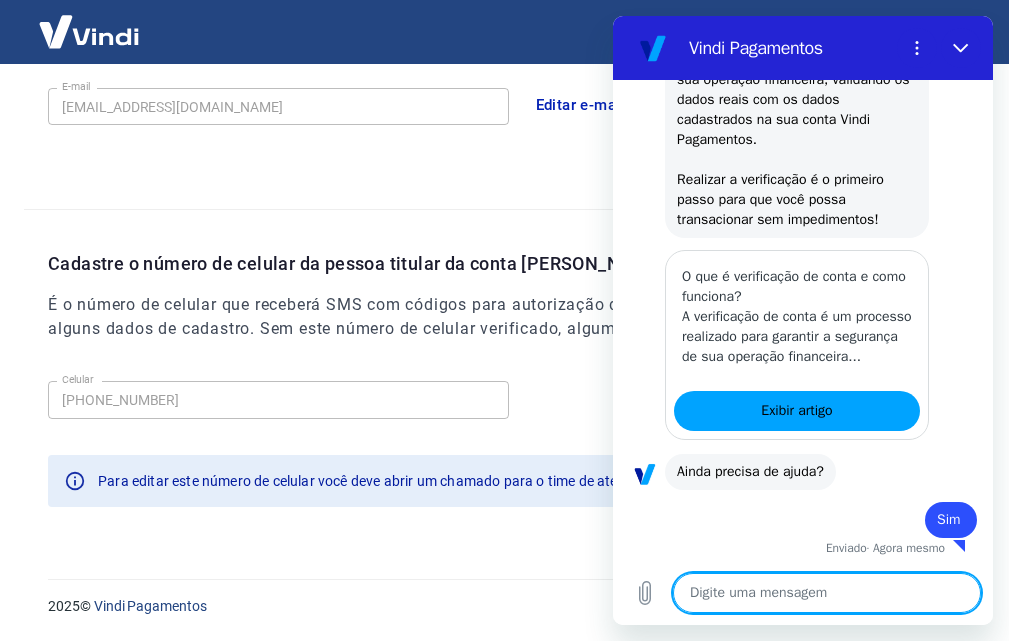 scroll, scrollTop: 338, scrollLeft: 0, axis: vertical 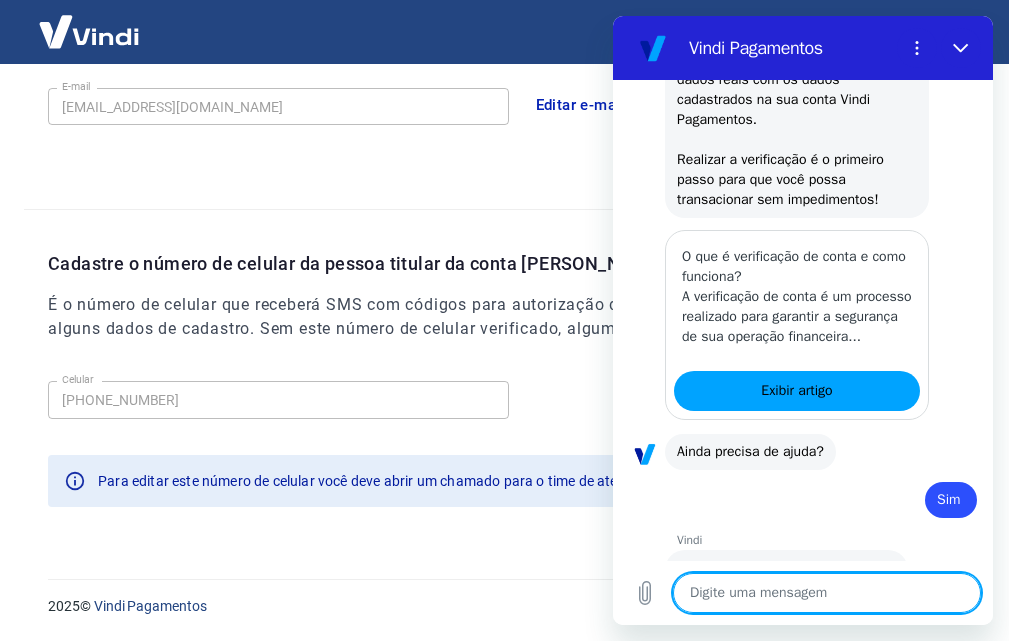 type on "x" 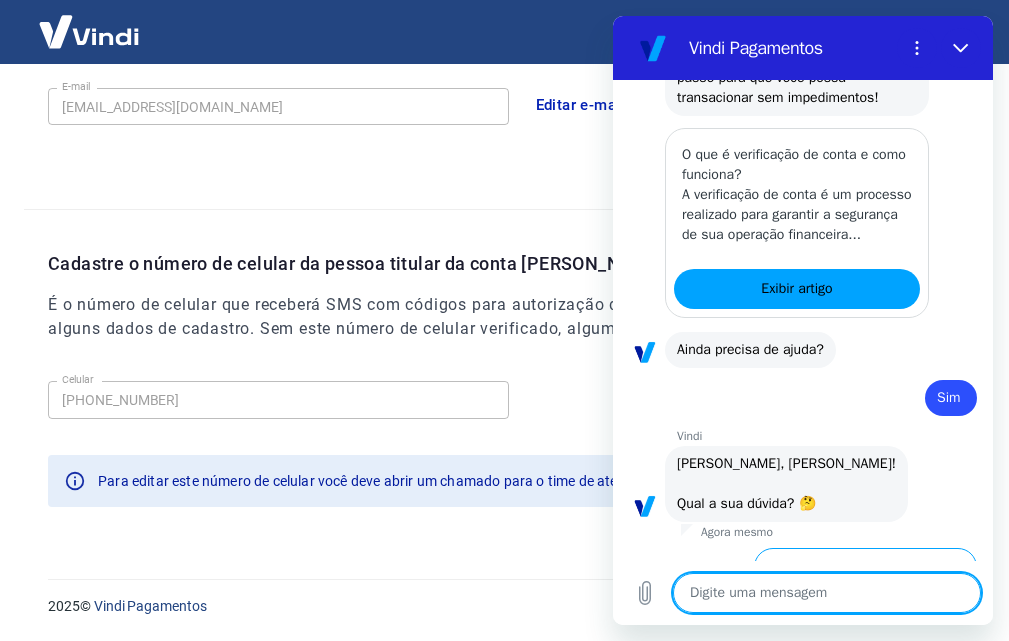 scroll, scrollTop: 812, scrollLeft: 0, axis: vertical 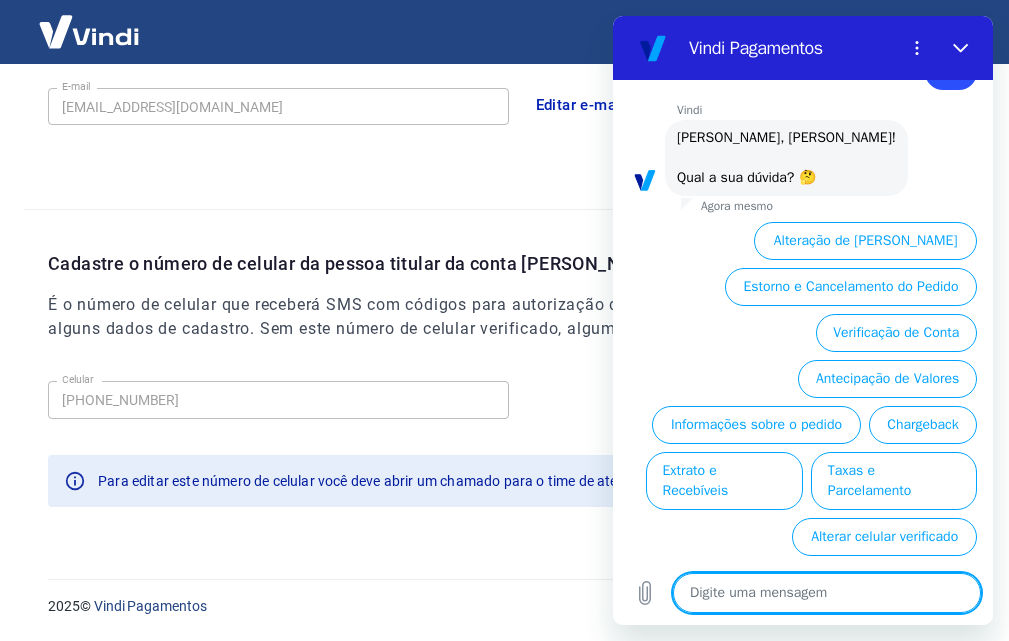 click at bounding box center (827, 593) 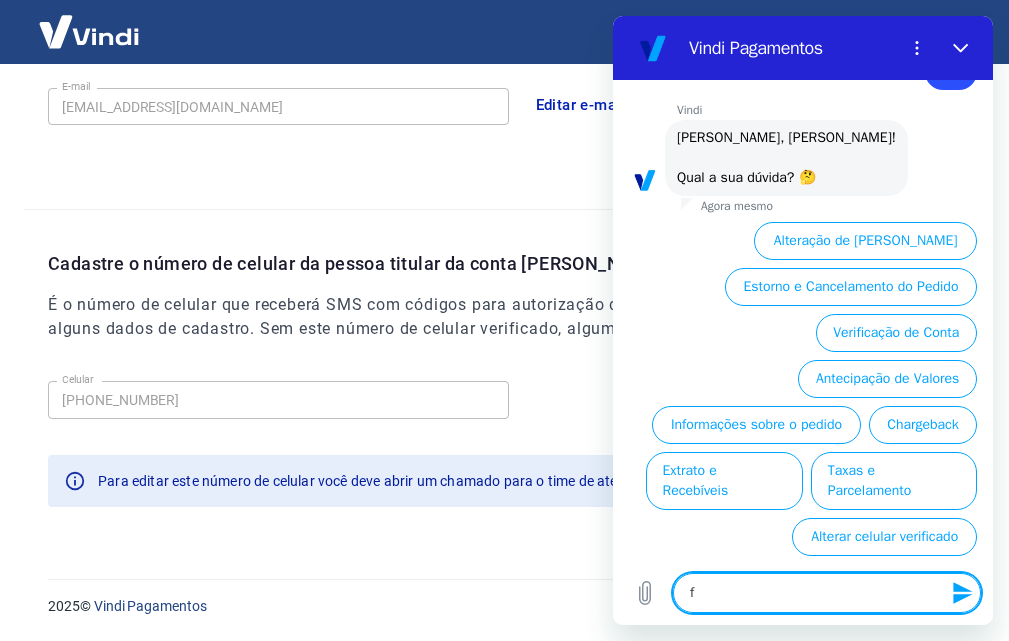type on "fa" 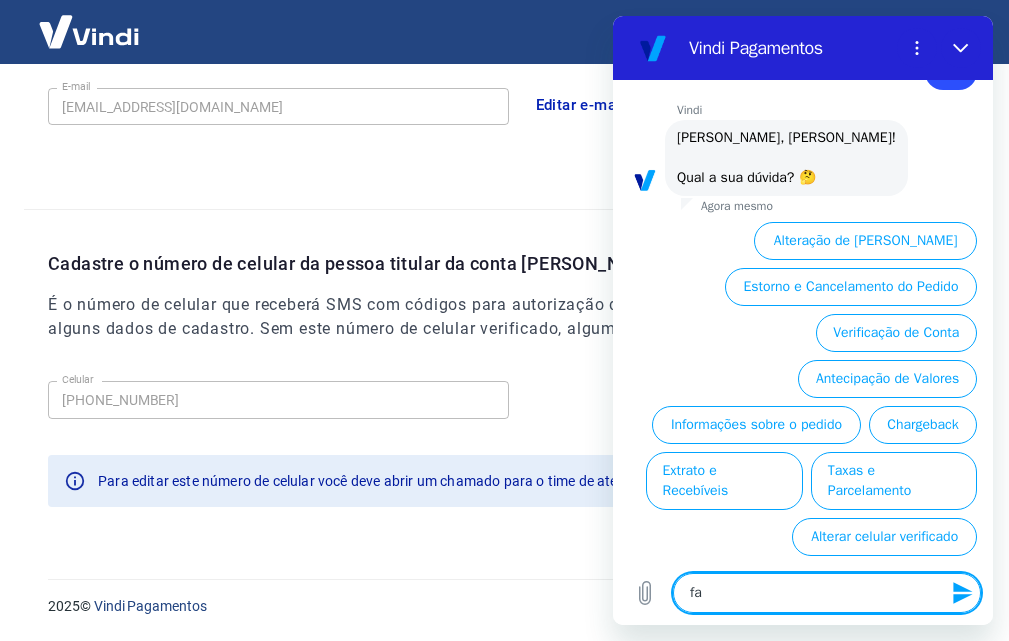 type on "fal" 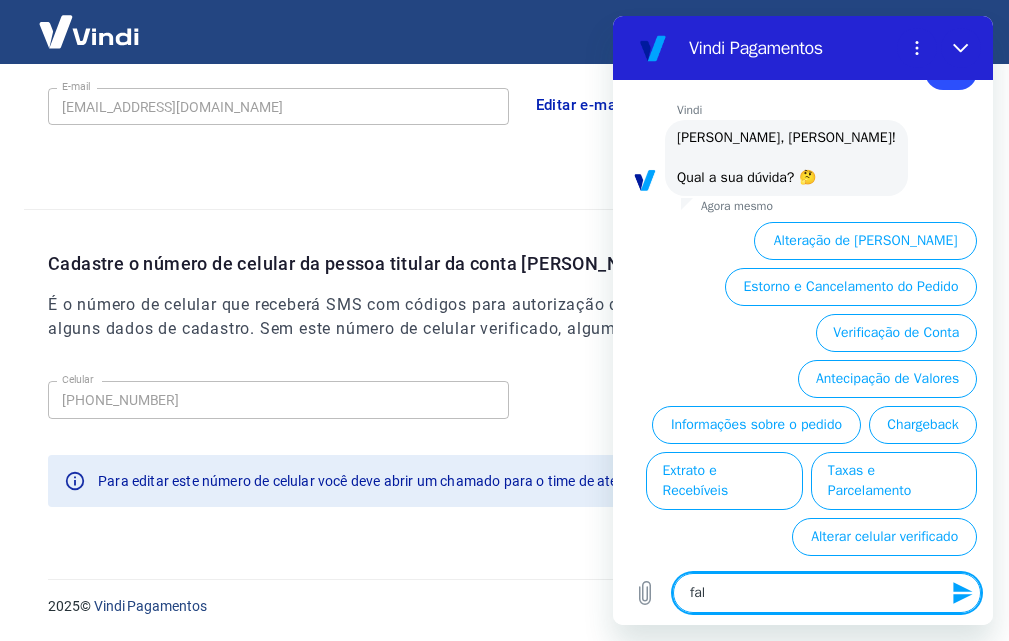 type on "x" 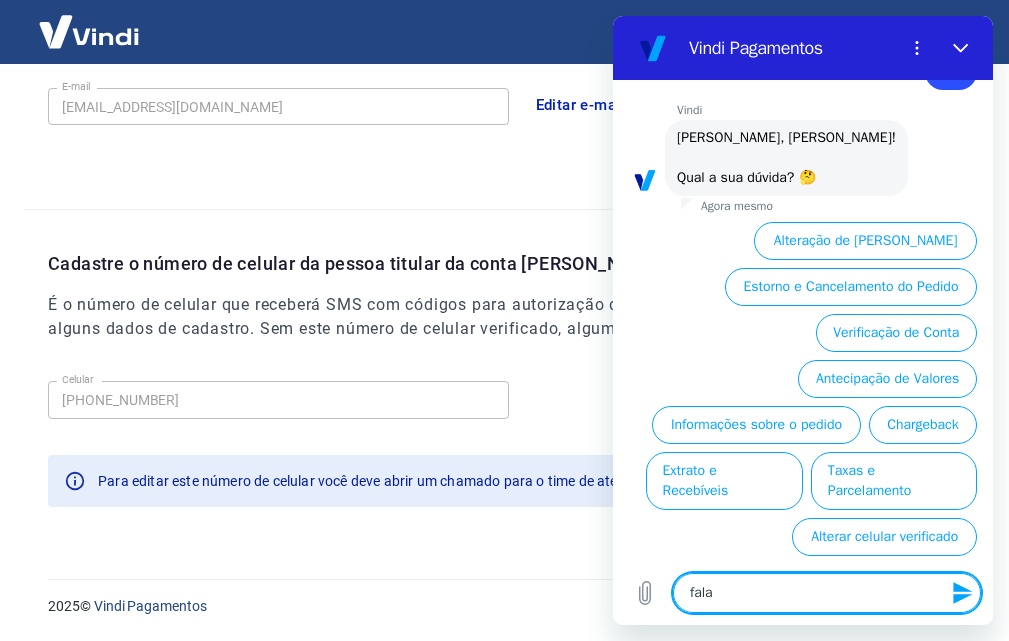 type on "falar" 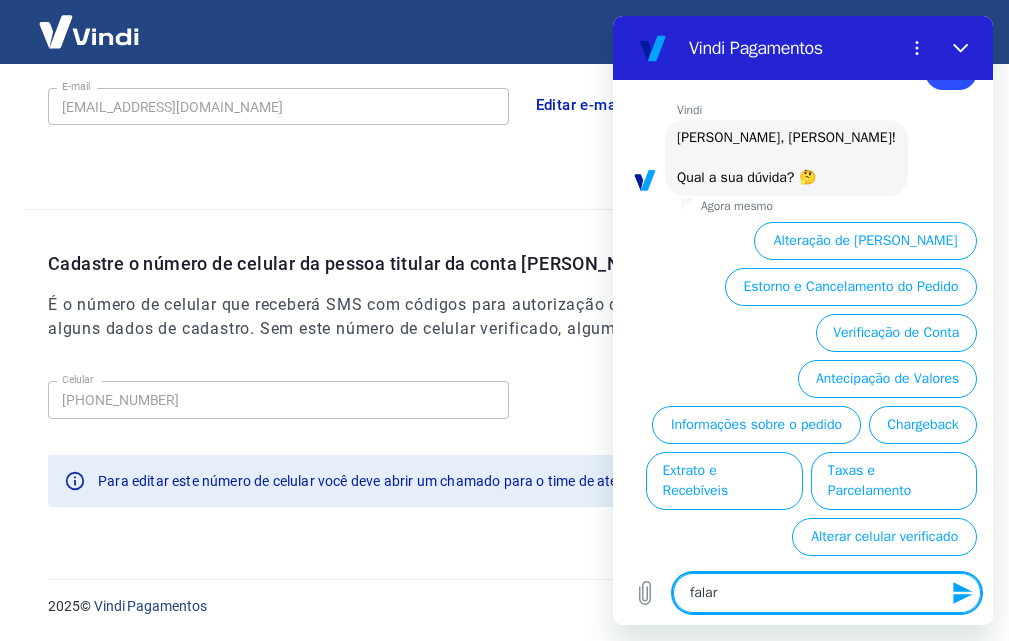 type on "falar" 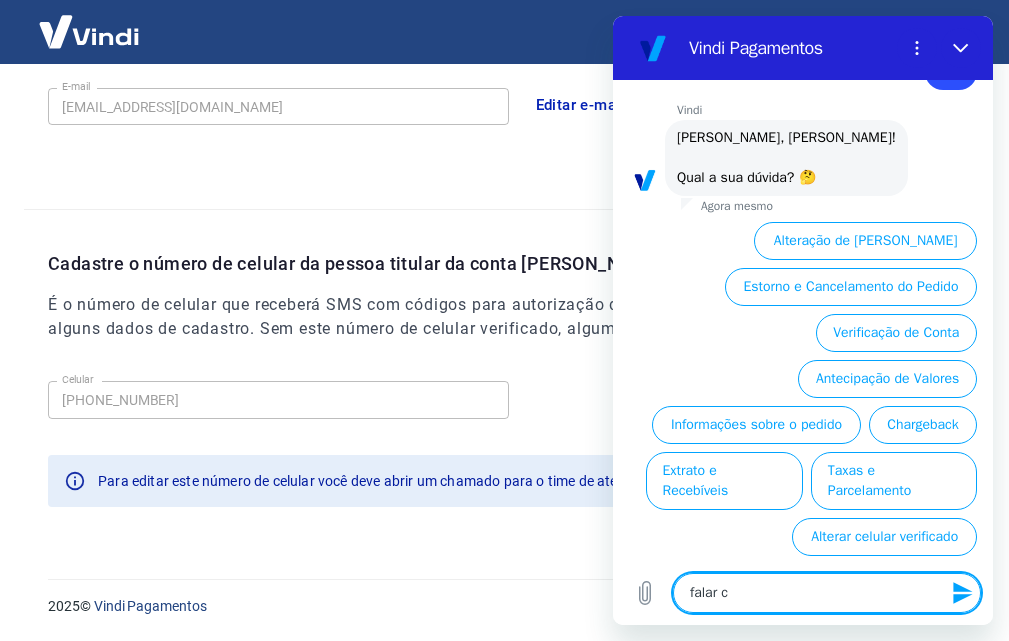 type on "falar co" 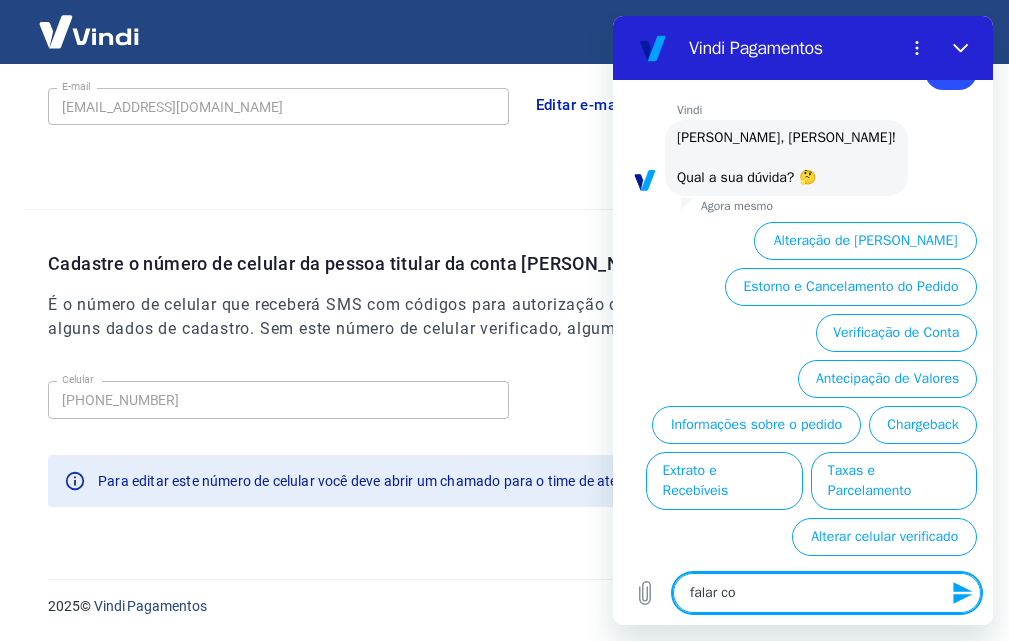 type on "falar com" 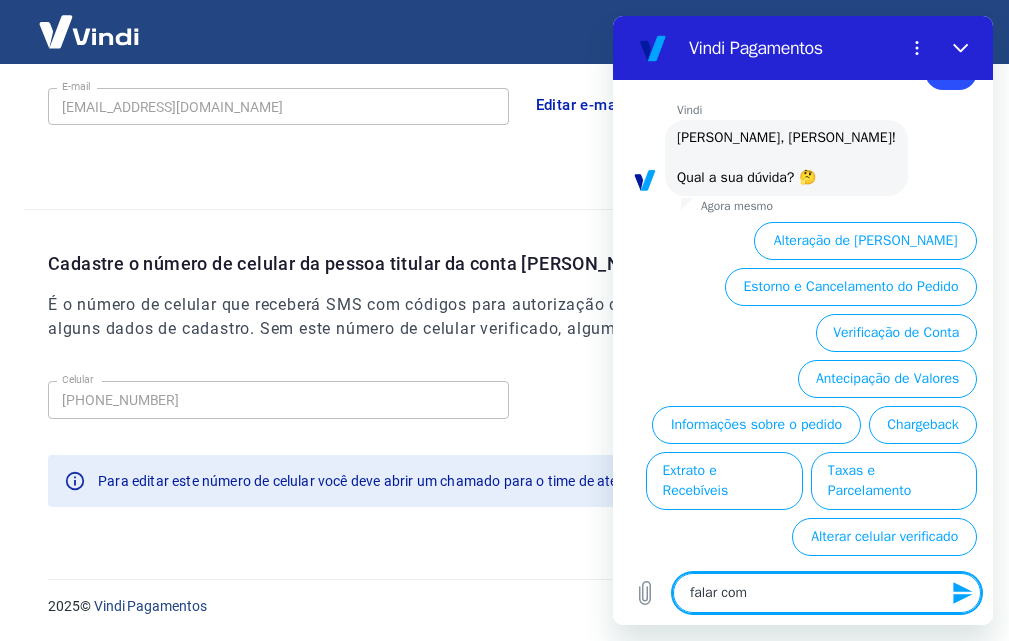 type on "falar com" 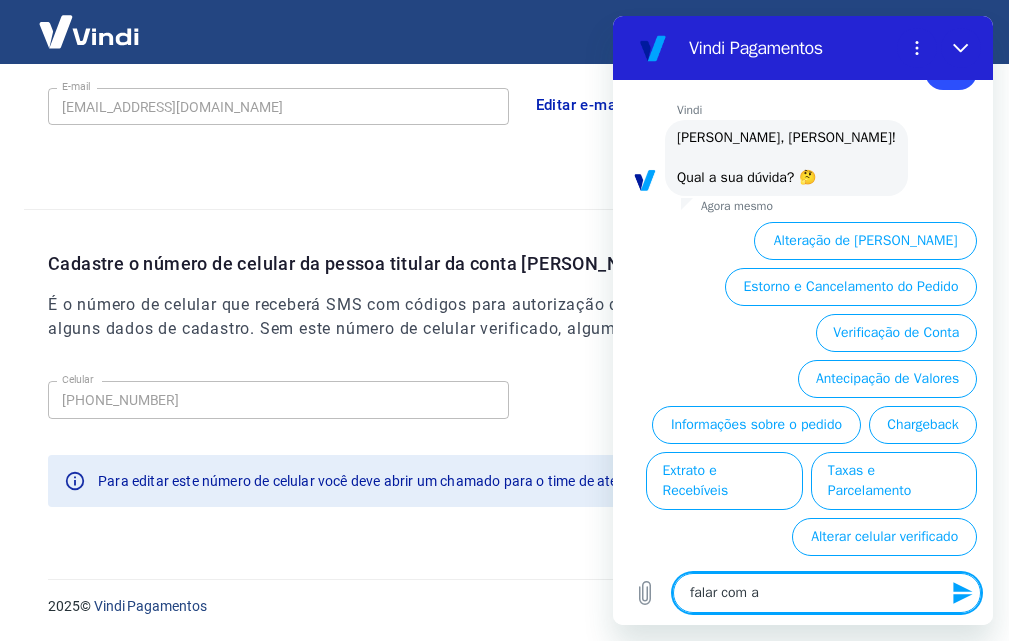 type on "falar com al" 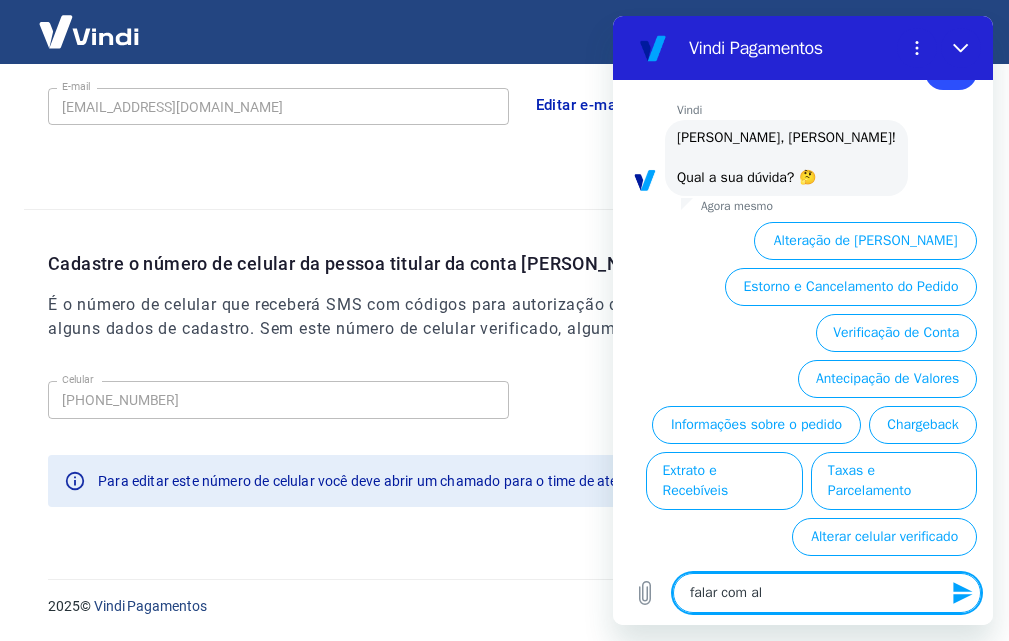 type on "falar com ala" 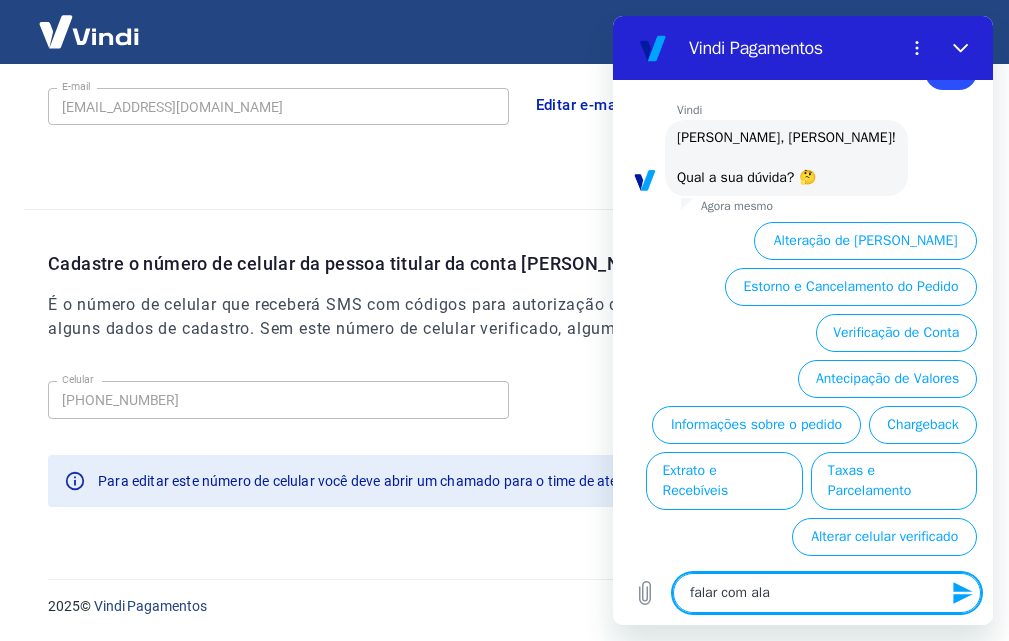 type on "falar com al" 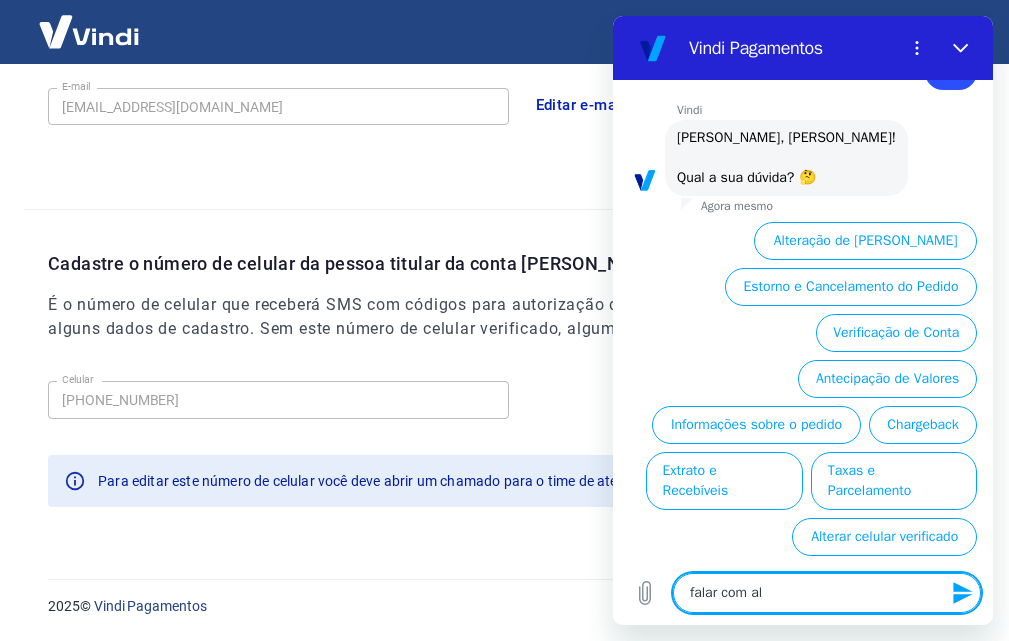type on "falar com a" 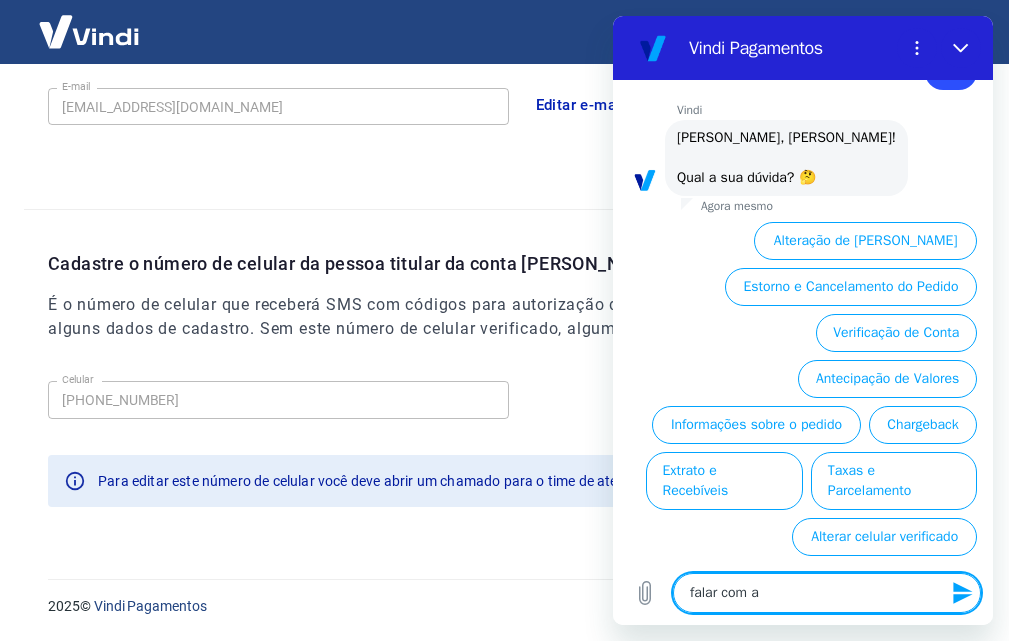 type on "falar com an" 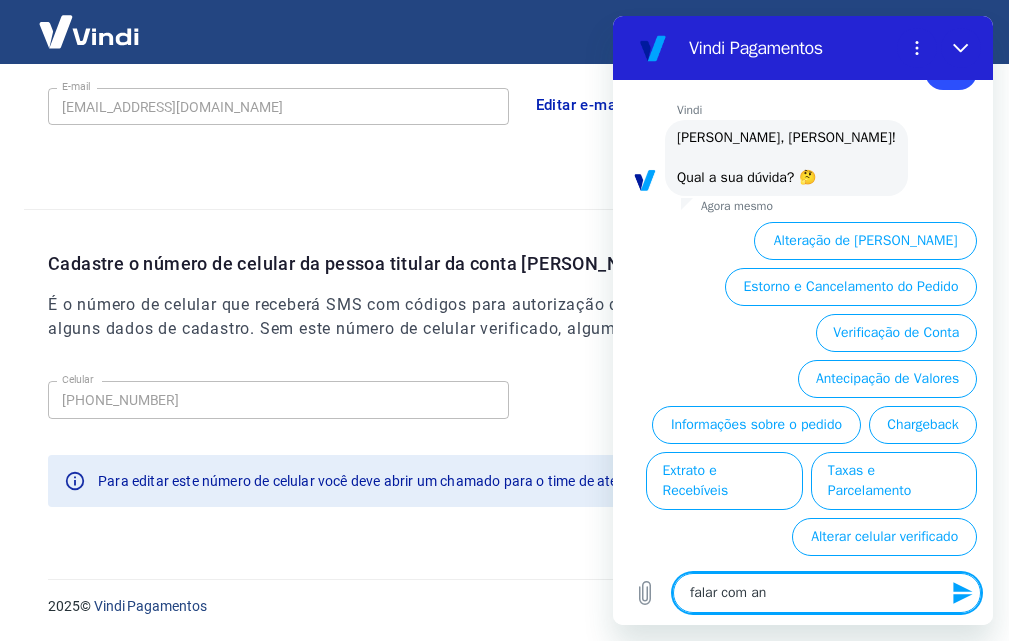 type on "falar com [PERSON_NAME]" 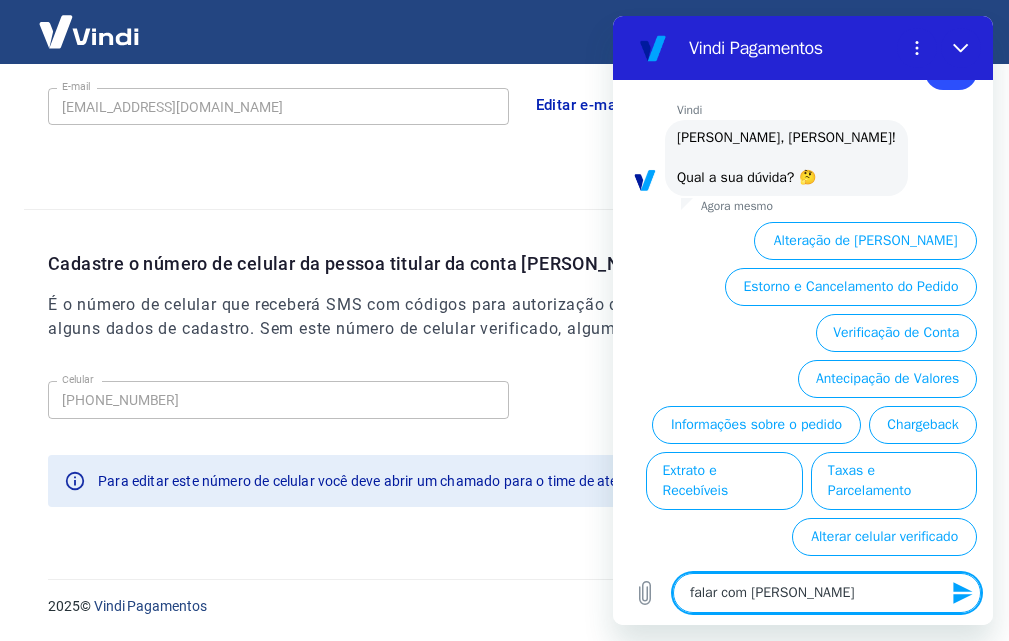 type on "falar com anal" 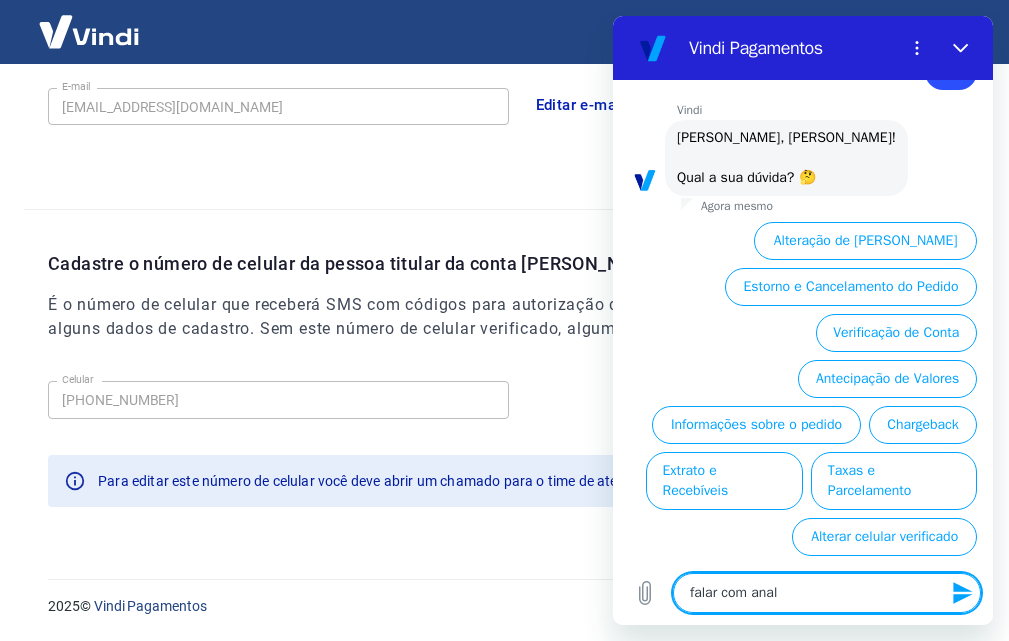 type on "x" 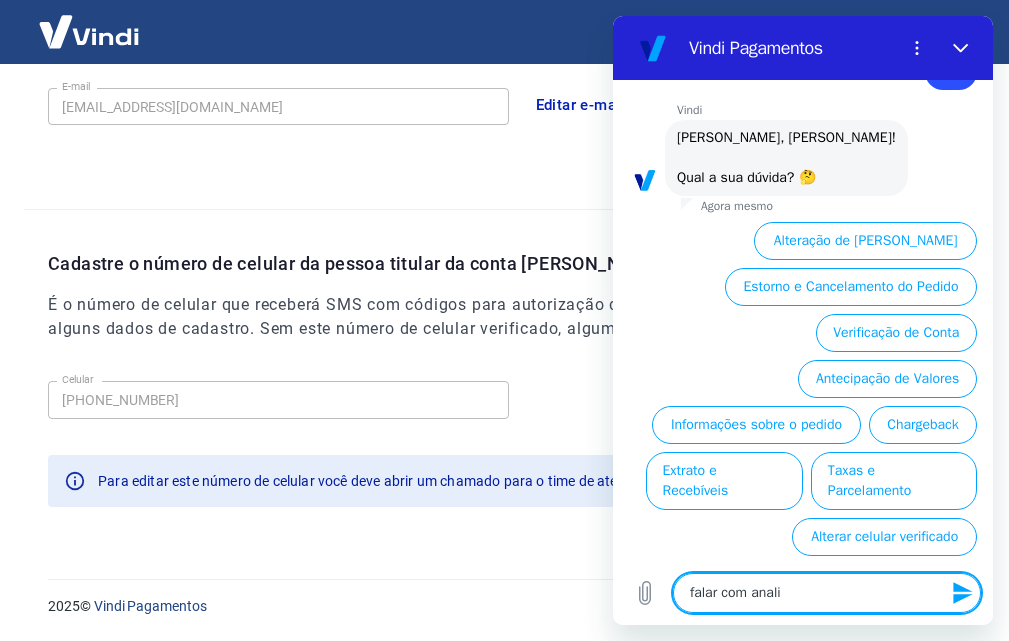 type on "falar com analis" 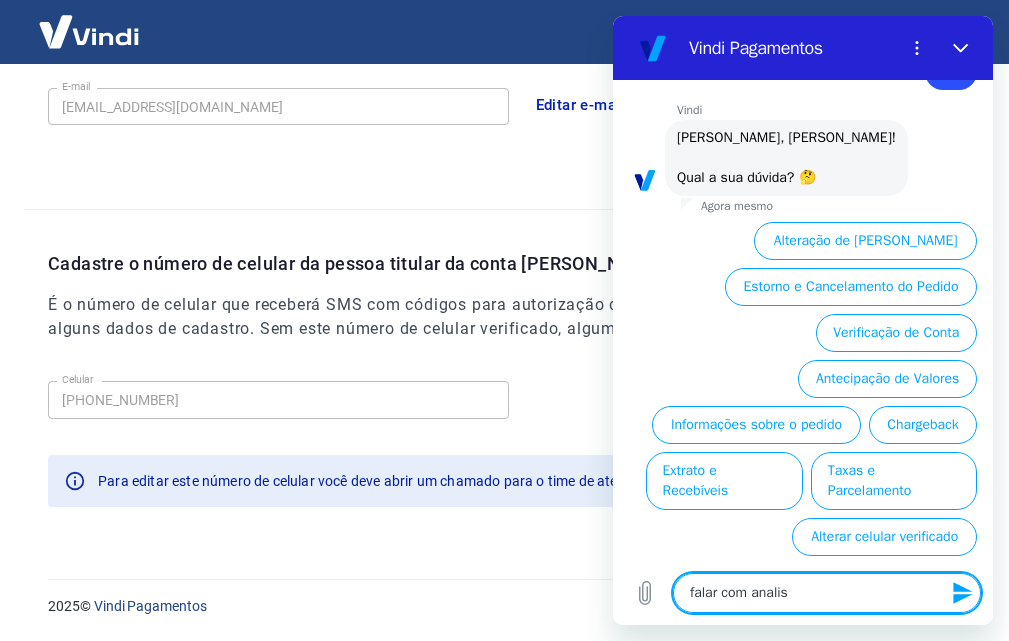 type on "falar com analist" 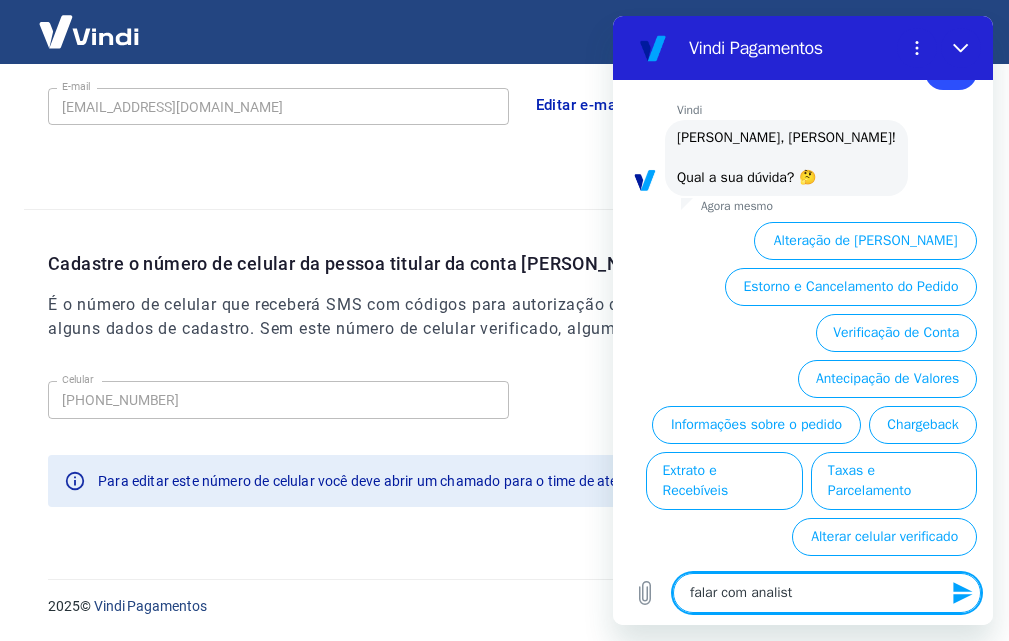 type on "falar com analista" 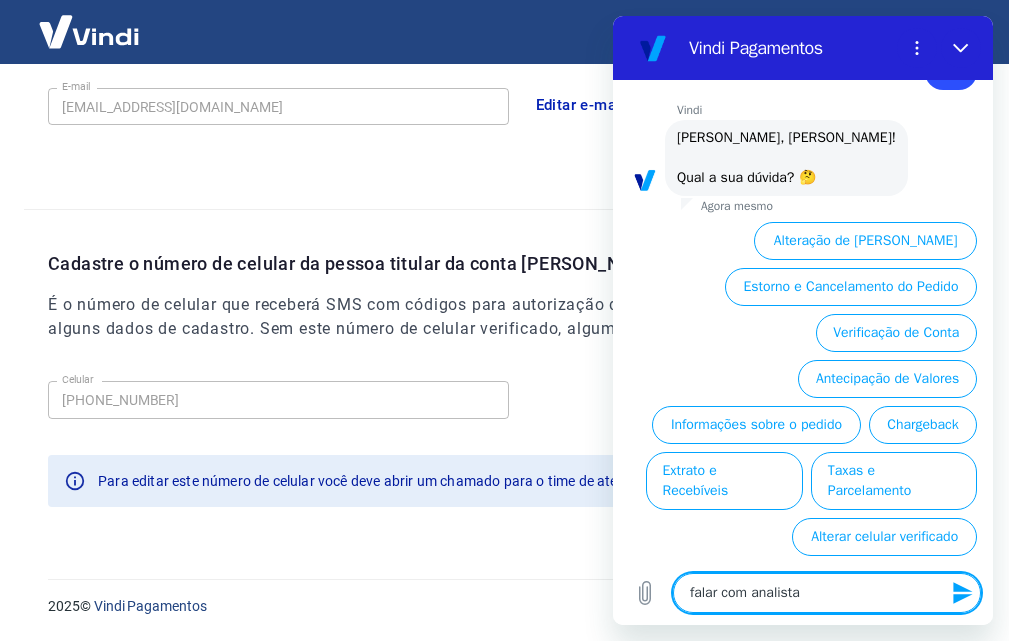 type on "falar com analista" 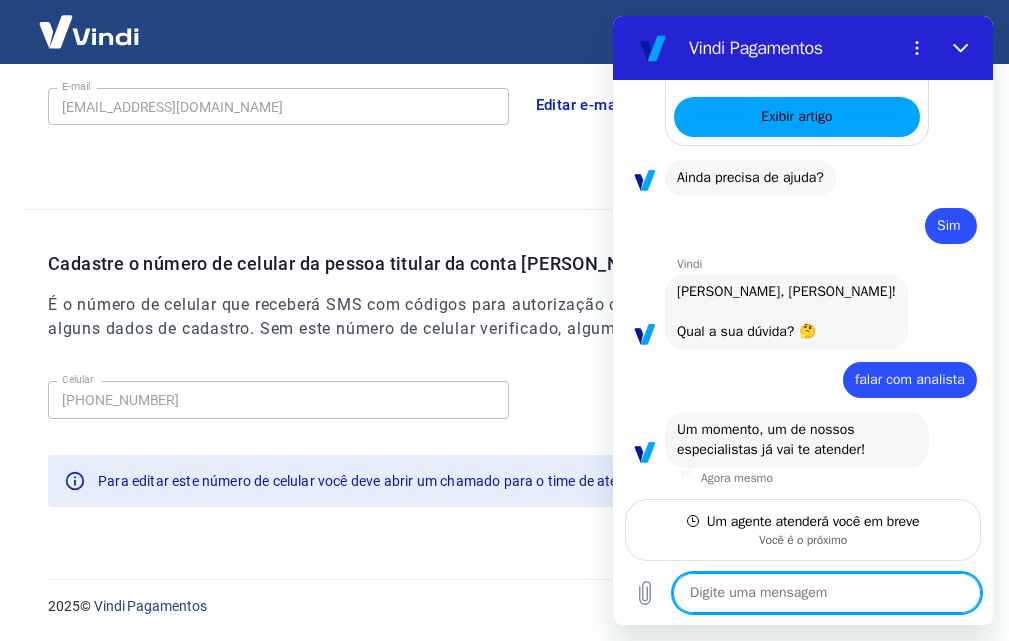scroll, scrollTop: 632, scrollLeft: 0, axis: vertical 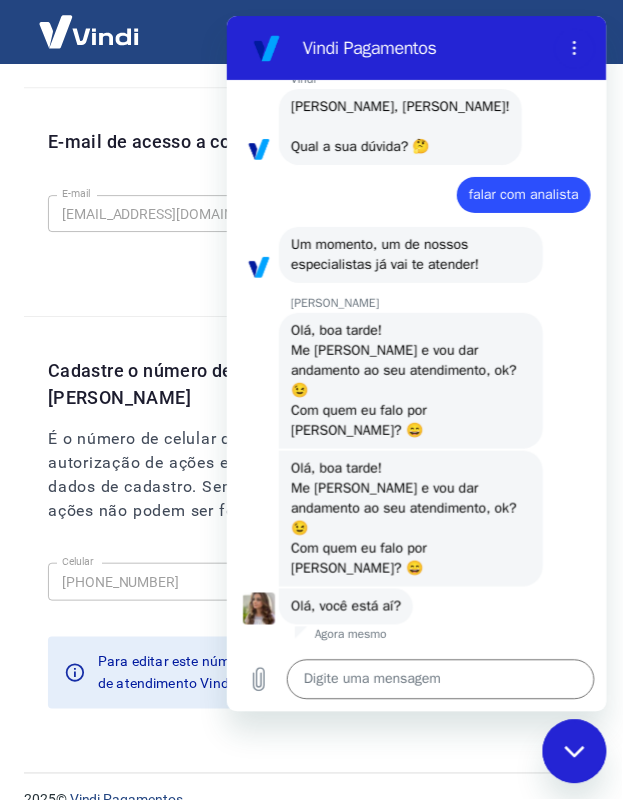 type on "x" 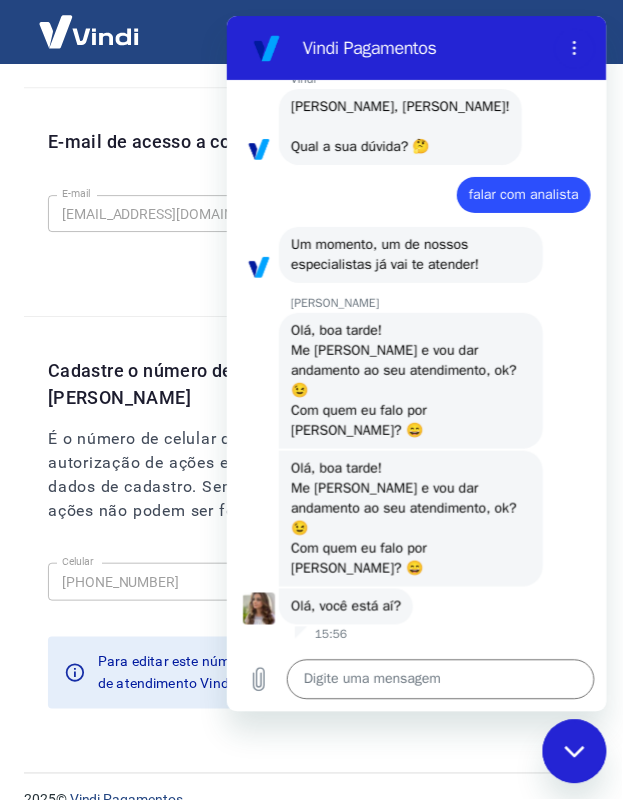 click on "[PERSON_NAME] diz:  Olá, boa tarde!
Me [PERSON_NAME] e vou dar andamento ao seu atendimento, ok? 😉️
Com quem eu falo por [PERSON_NAME]? 😄️" at bounding box center [424, 379] 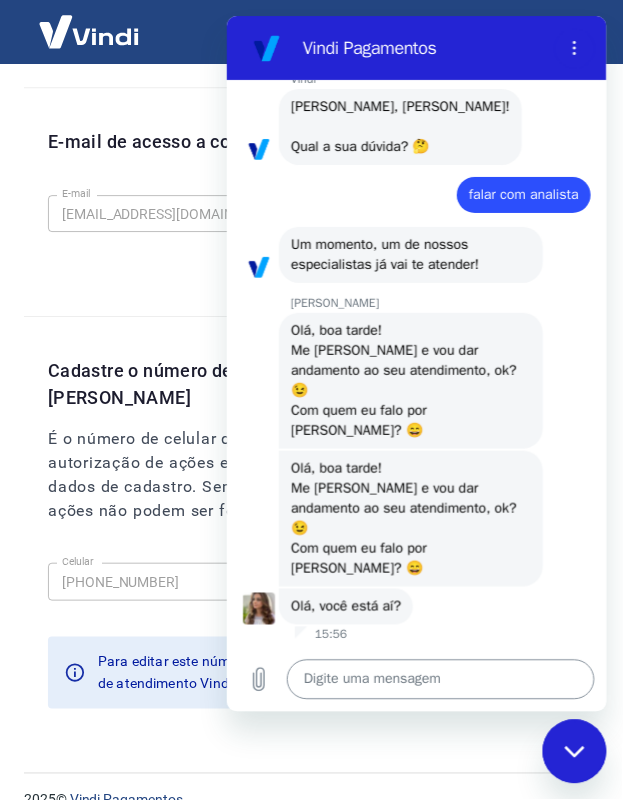 click at bounding box center [440, 679] 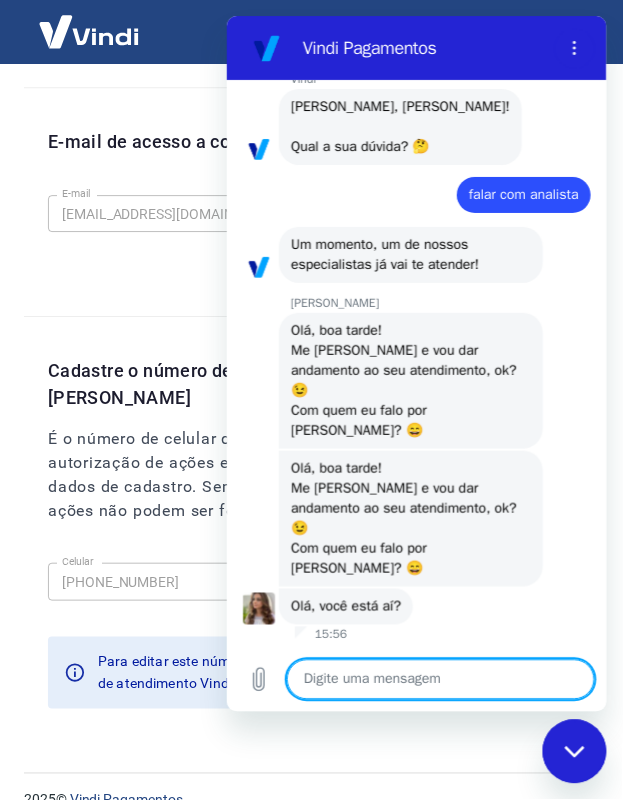 type on "O" 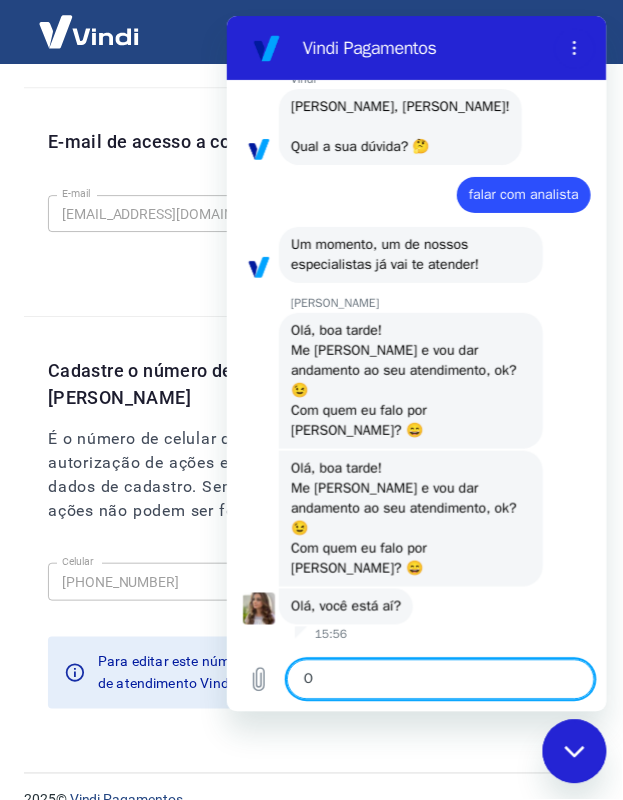 type on "Ol" 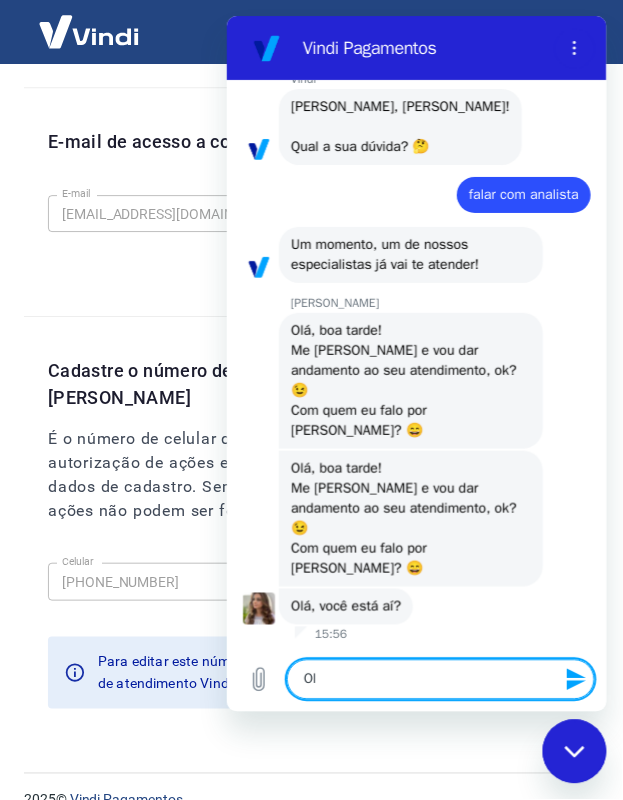 type on "Olá" 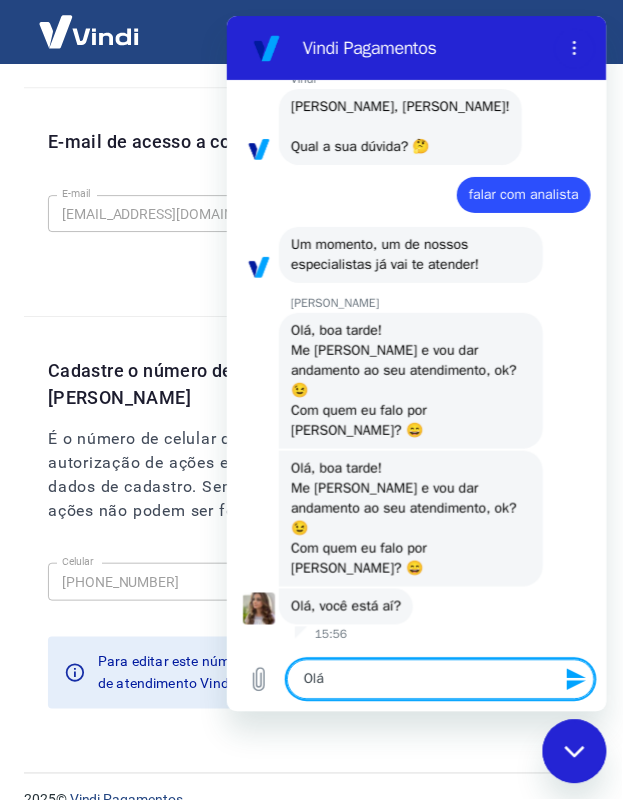 type on "Olá" 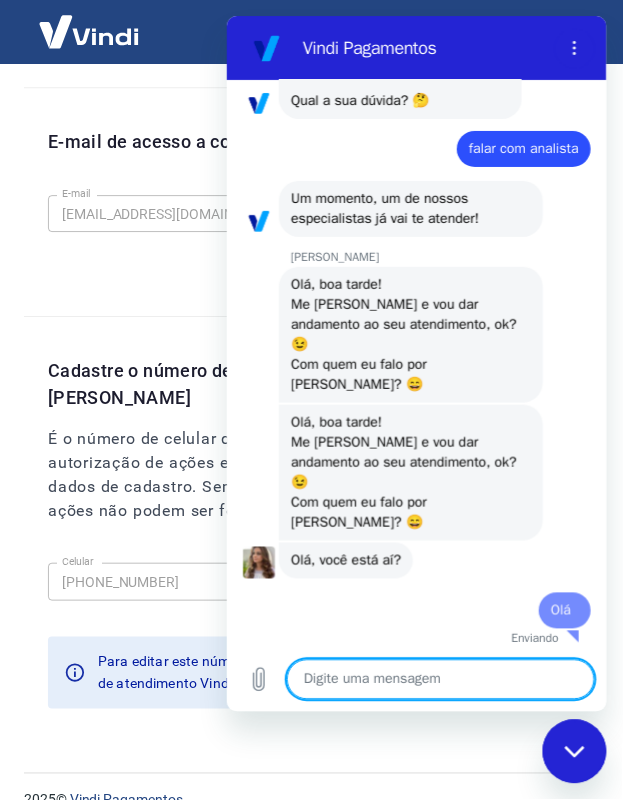 type on "x" 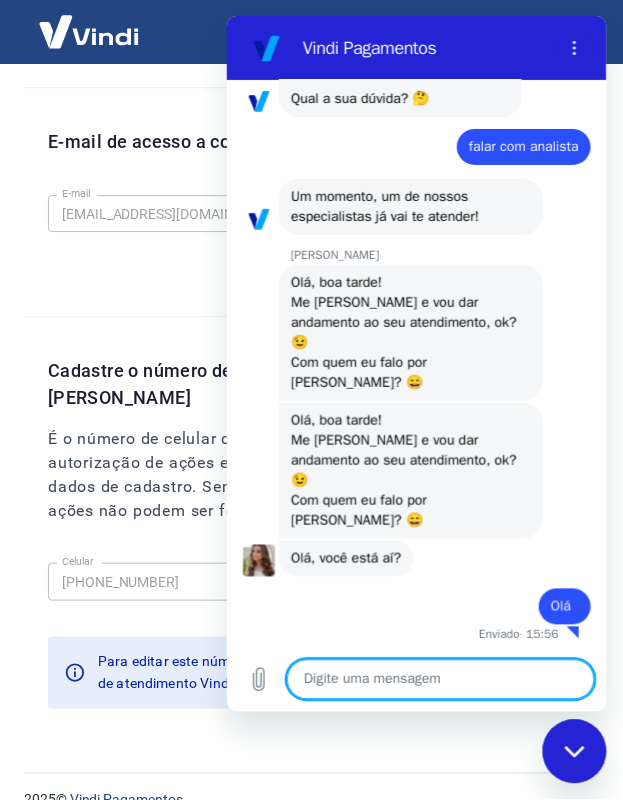 scroll, scrollTop: 863, scrollLeft: 0, axis: vertical 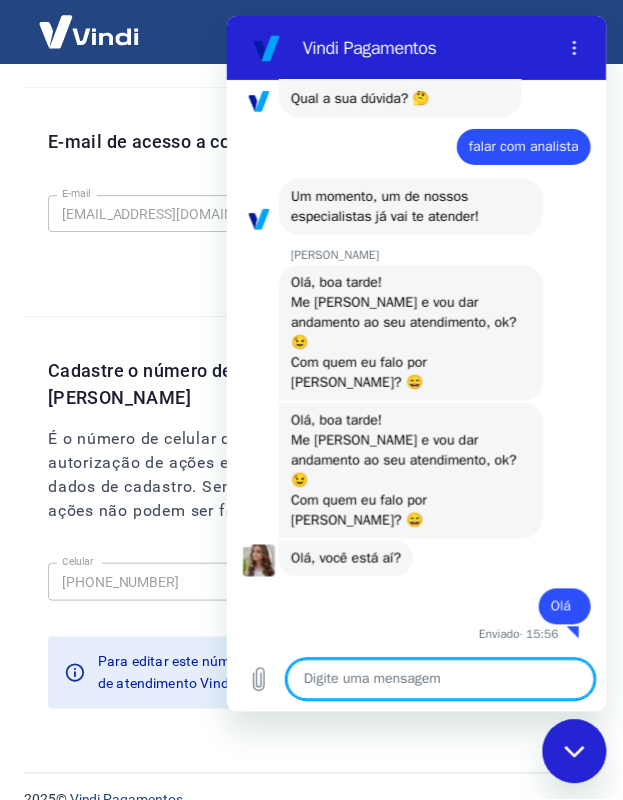type on "E" 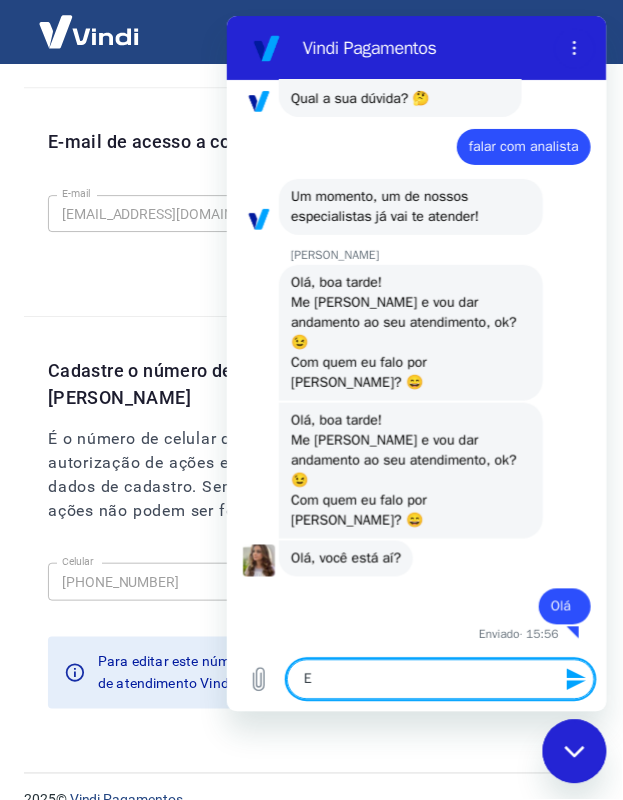 type on "El" 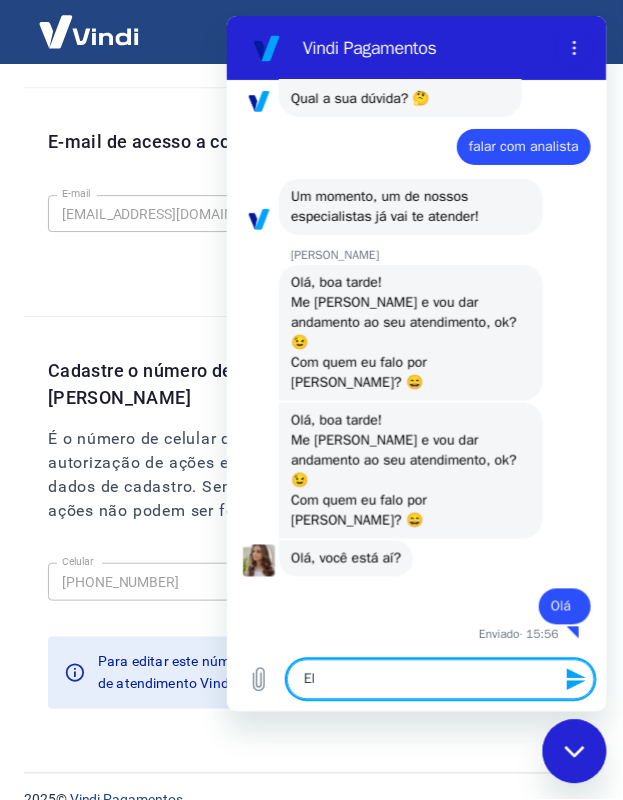 type on "Eli" 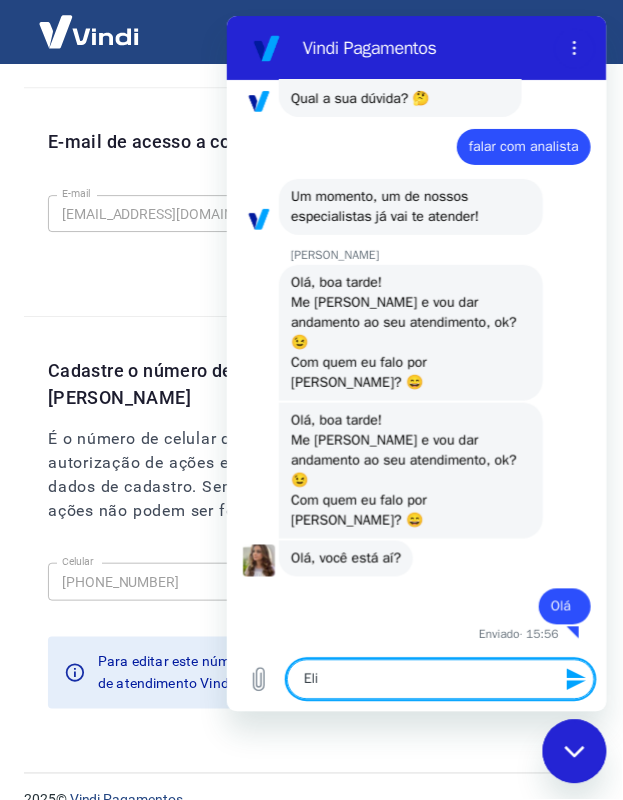 type on "Elis" 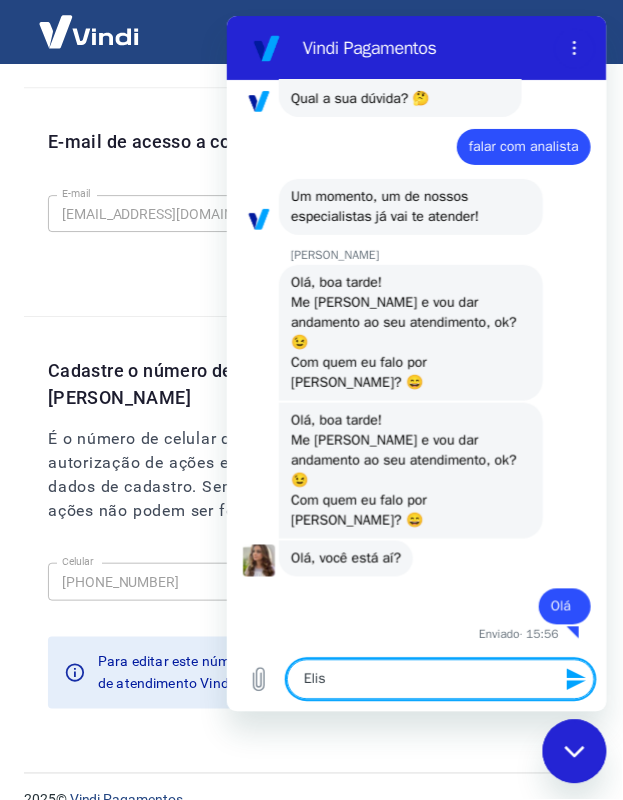 type on "Elisn" 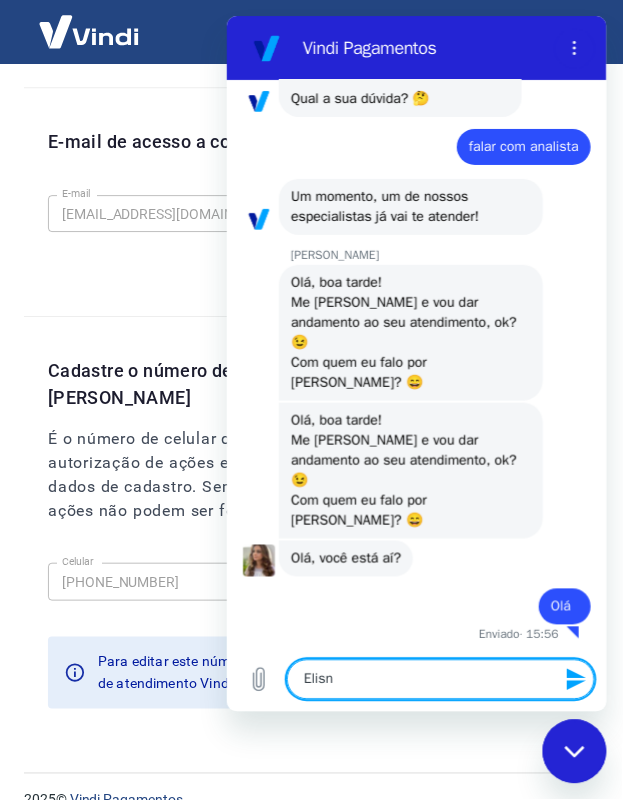 type on "Elisna" 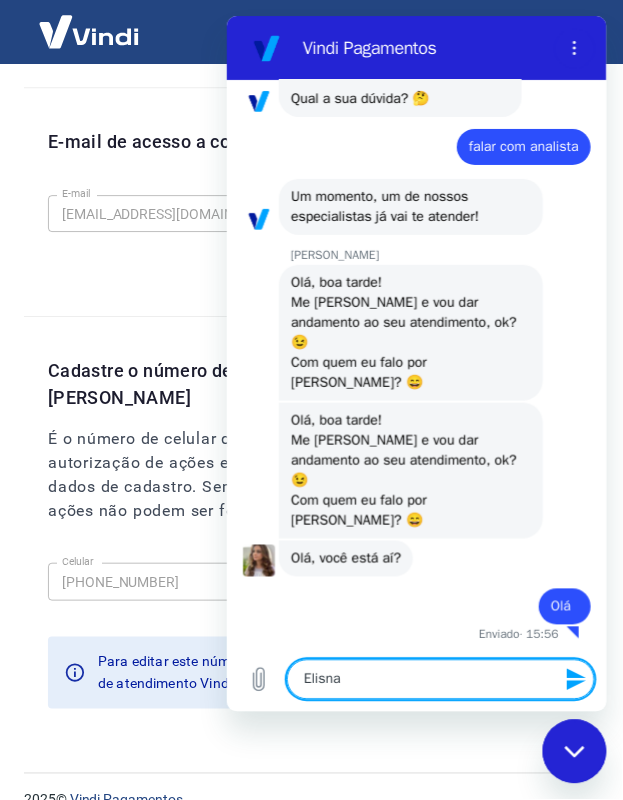 type on "Elisnal" 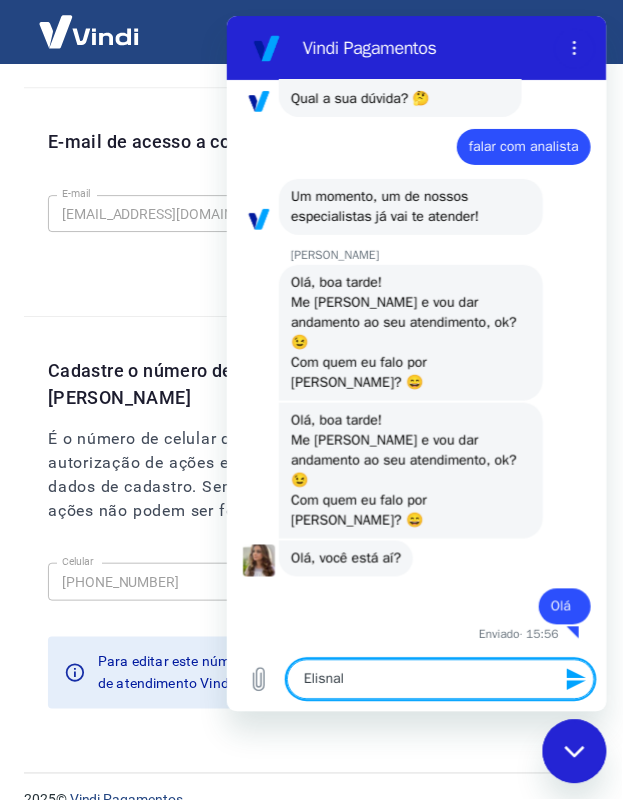 type on "Elisnald" 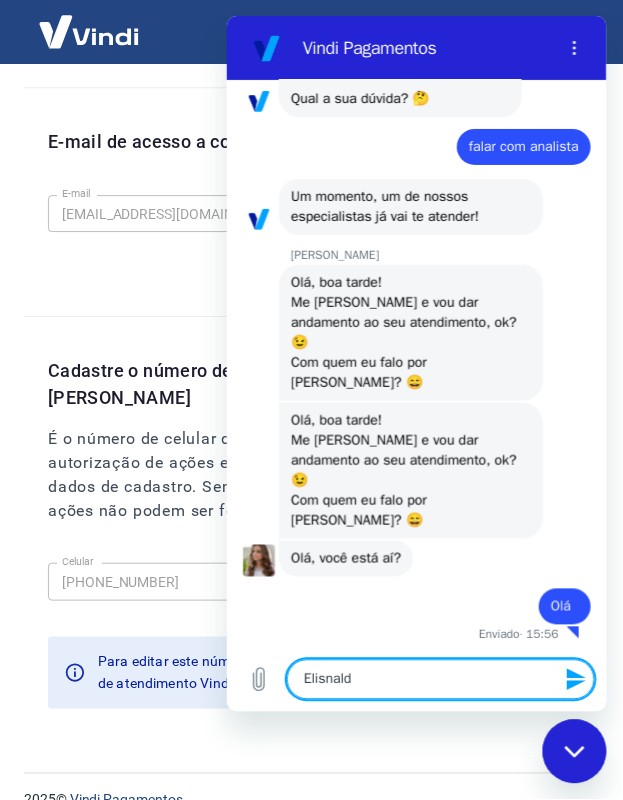 type on "Elisnaldo" 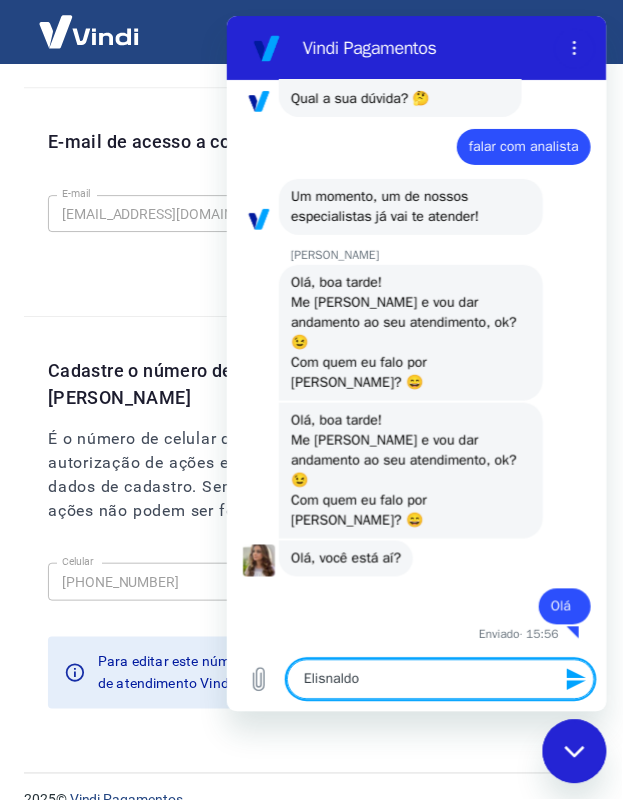 type on "Elisnaldo" 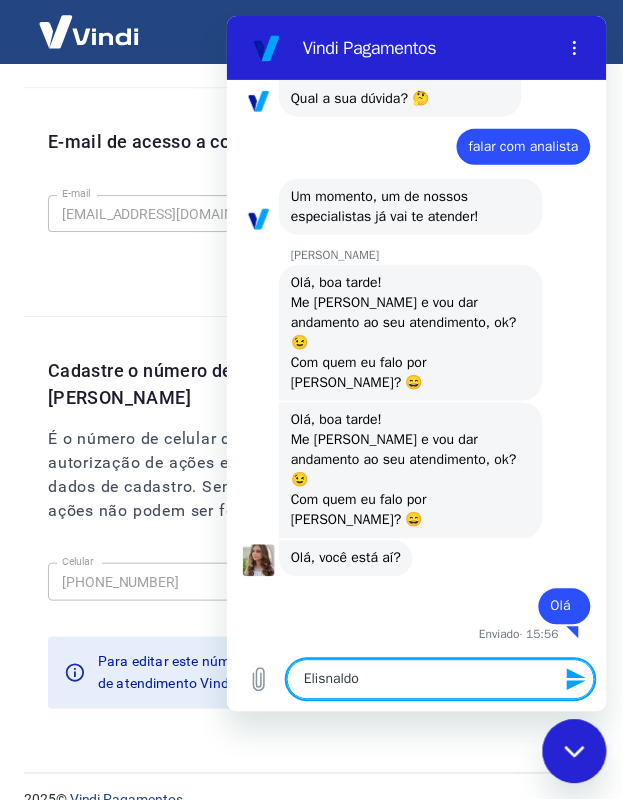 type 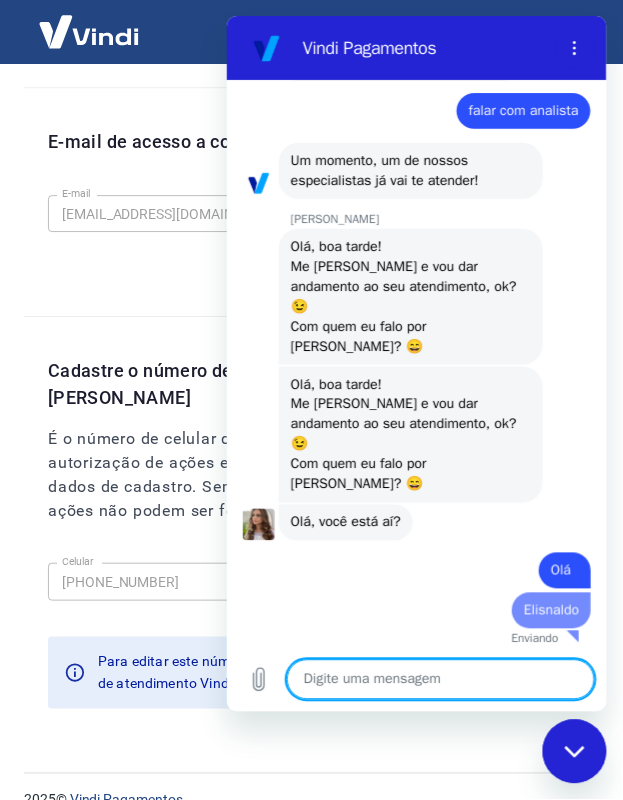 type on "x" 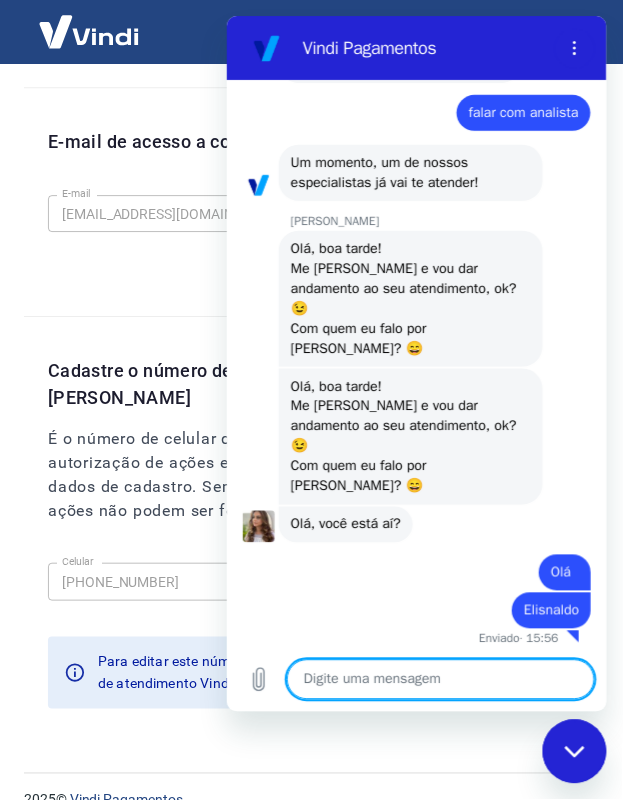 scroll, scrollTop: 902, scrollLeft: 0, axis: vertical 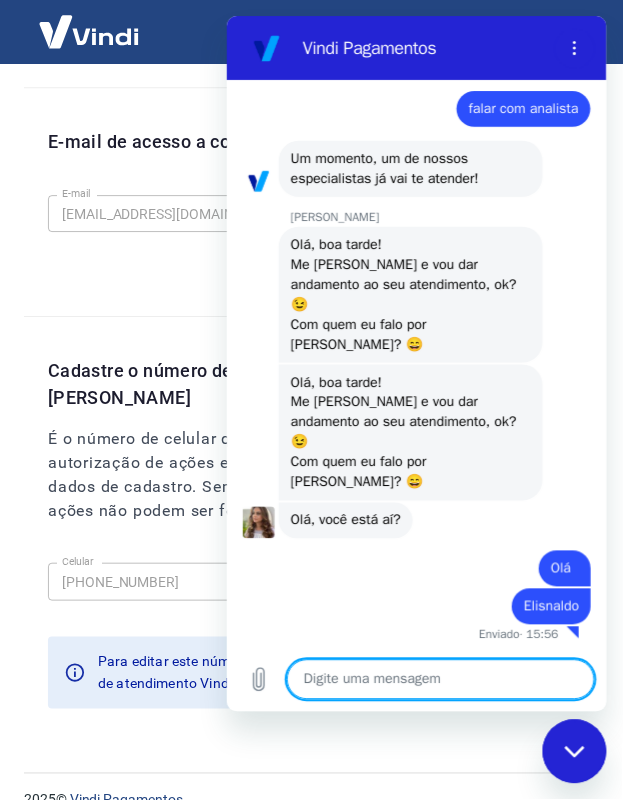 type on "C" 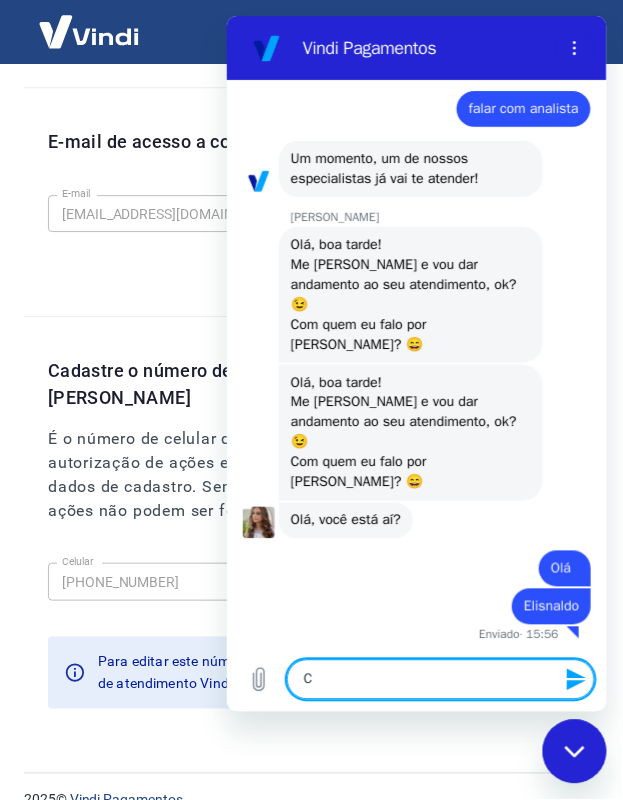 type on "Cr" 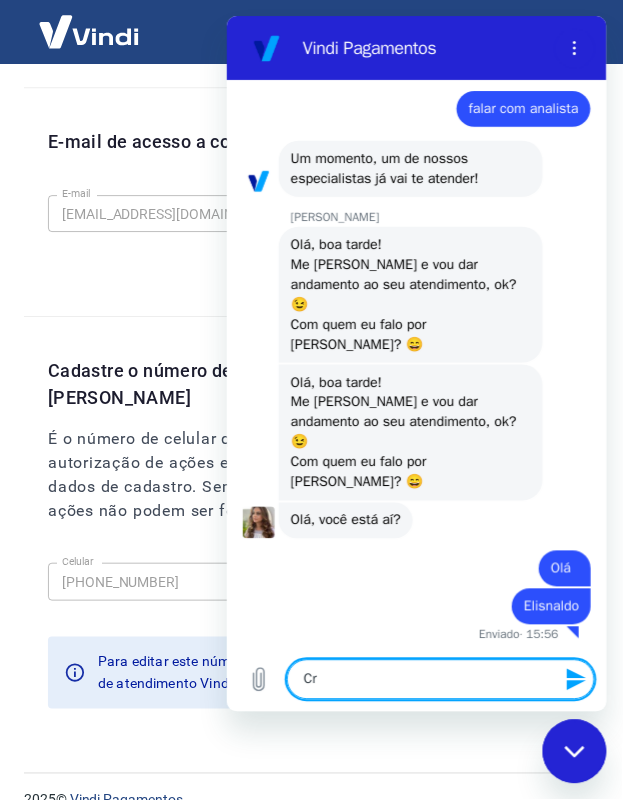 type on "Cri" 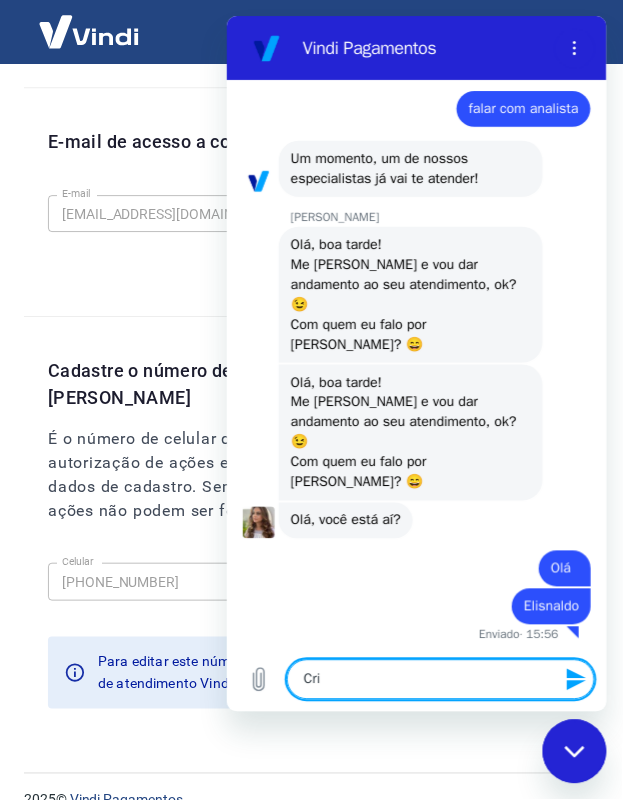 type on "Crie" 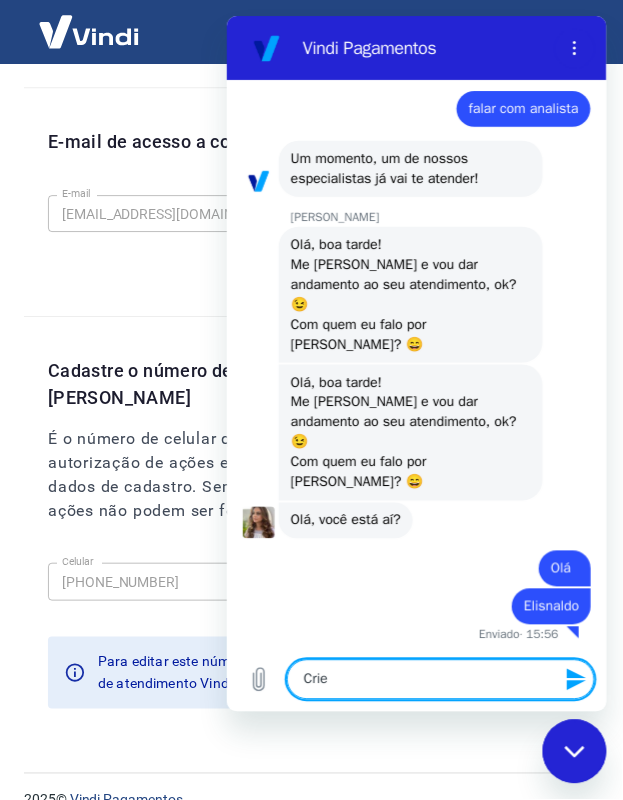 type on "Criei" 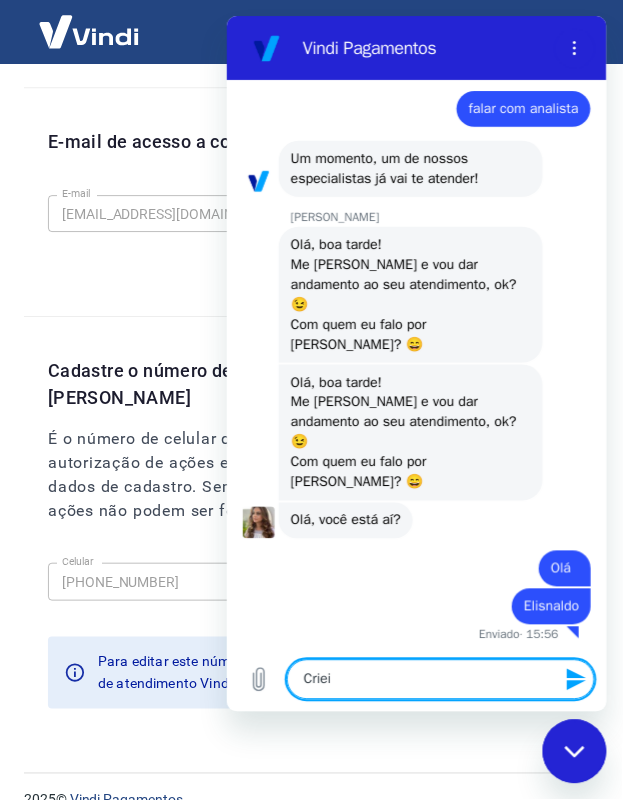type on "Criei" 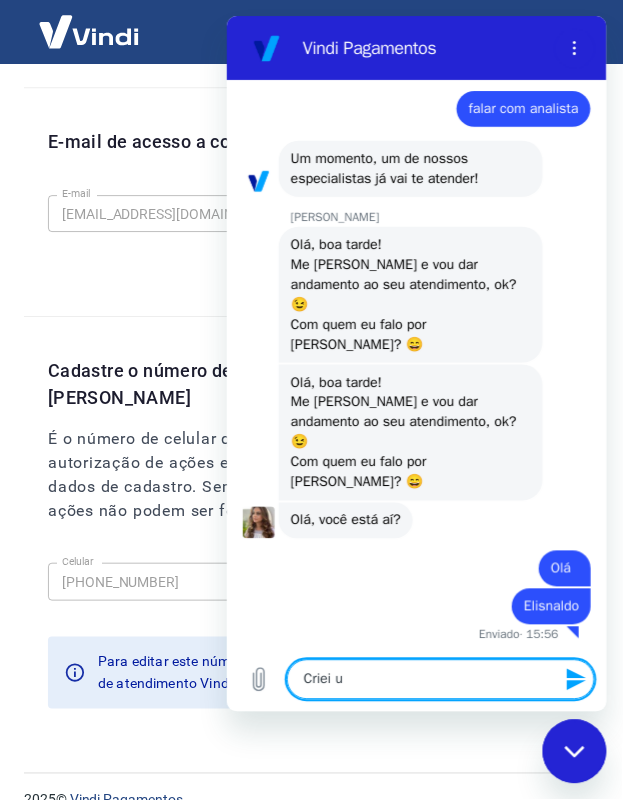 type on "Criei um" 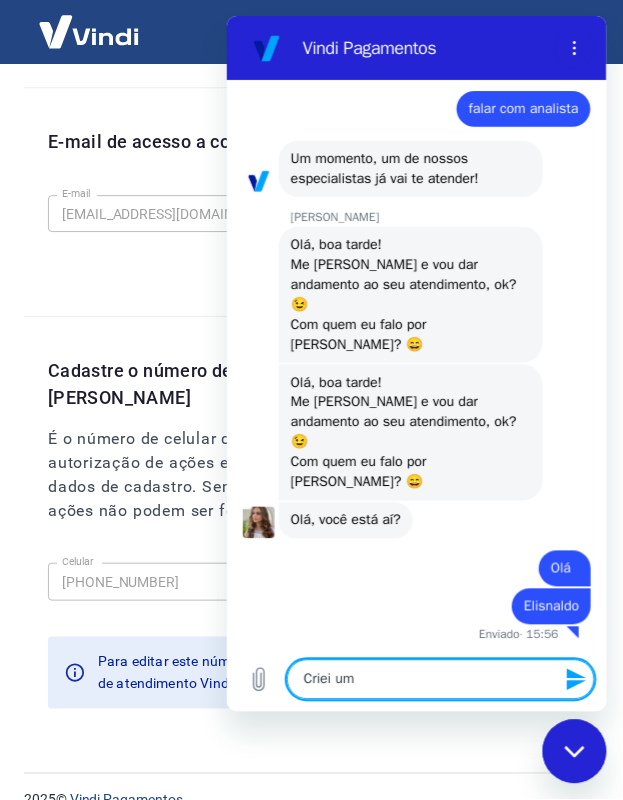 type on "Criei uma" 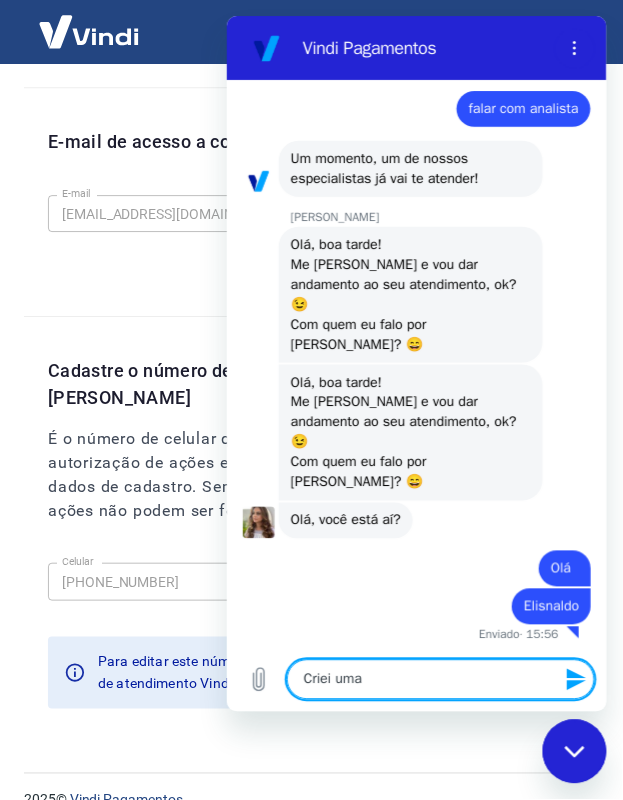 type on "Criei uma" 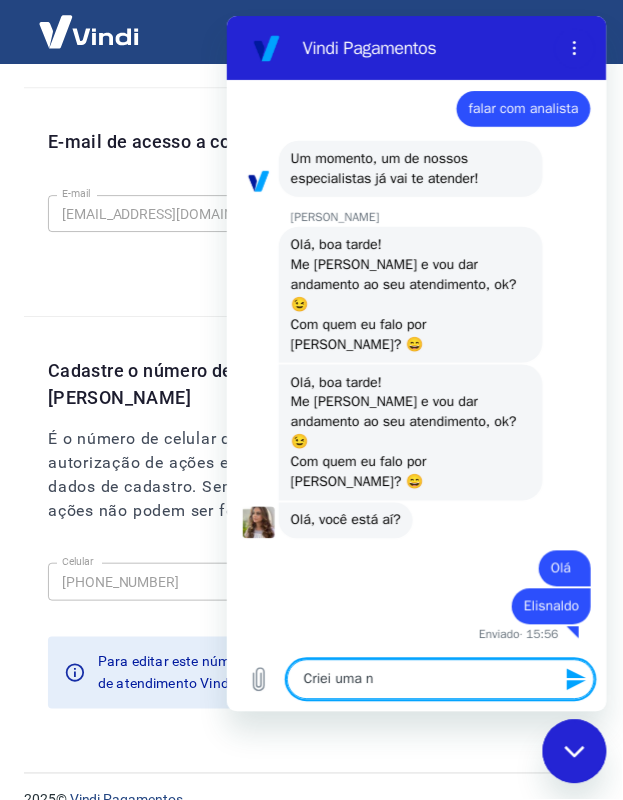 type on "Criei uma no" 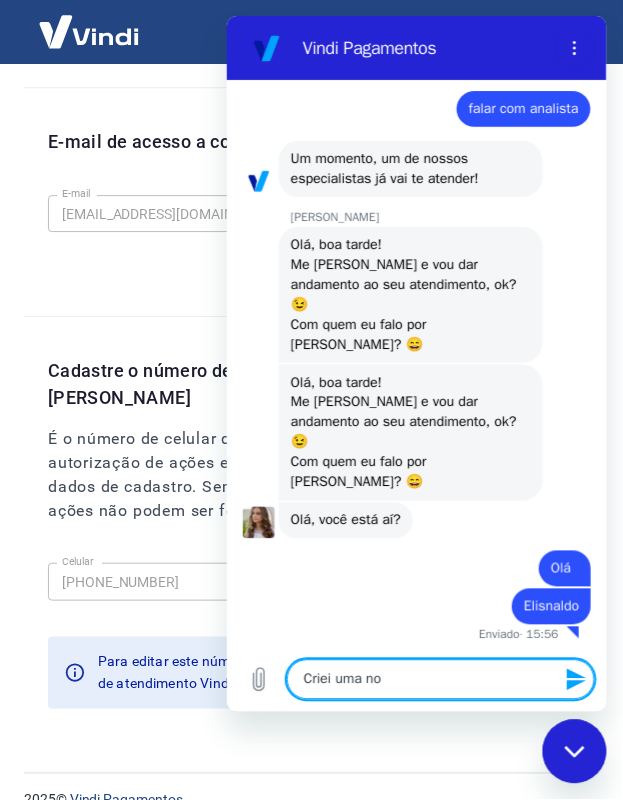 type on "Criei uma nov" 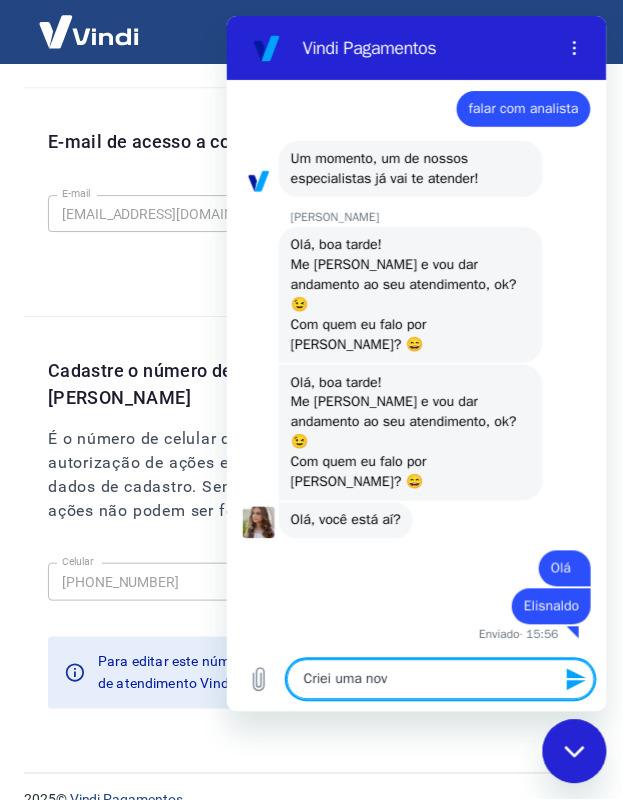 type on "Criei uma nova" 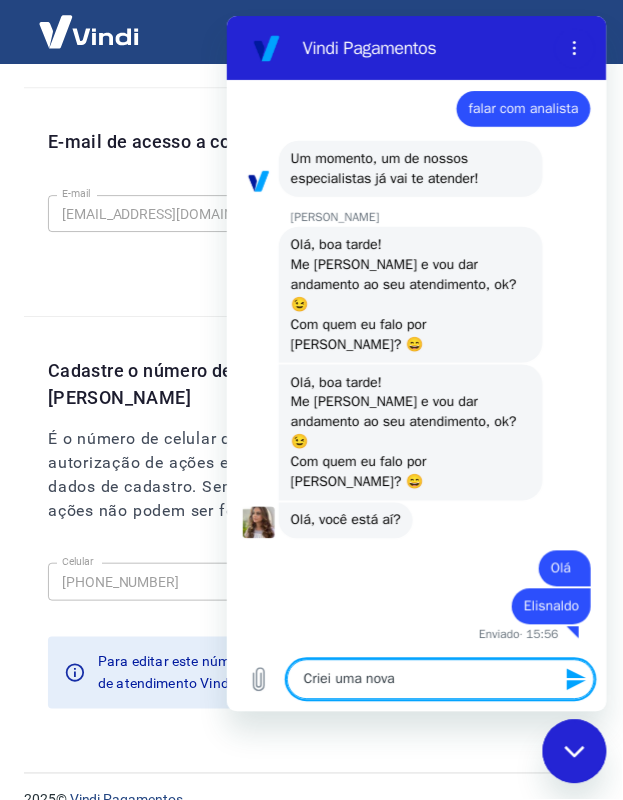 type on "Criei uma nova" 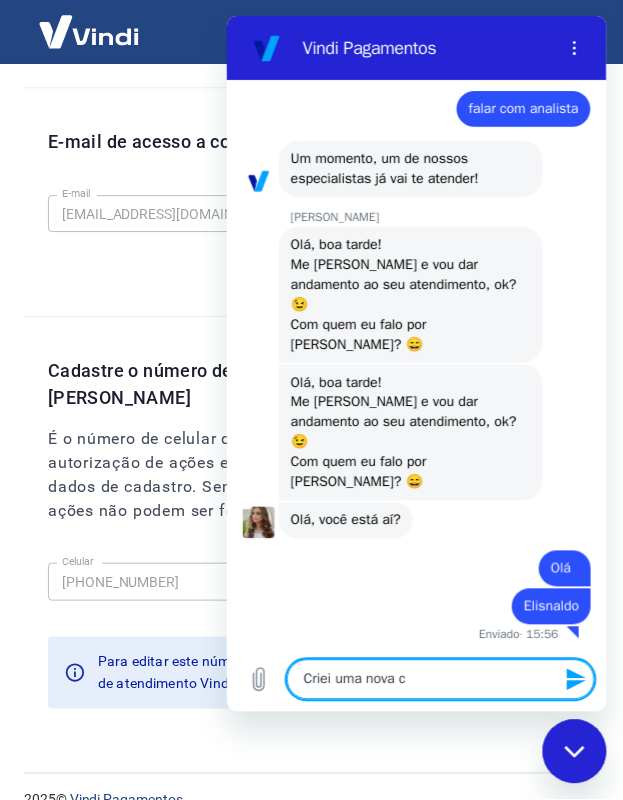 type on "Criei uma nova co" 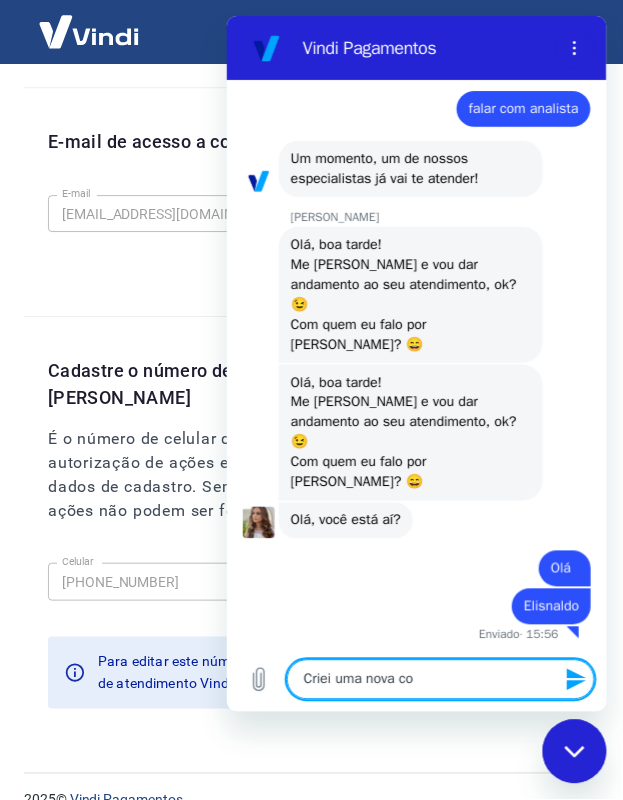 type on "Criei uma nova con" 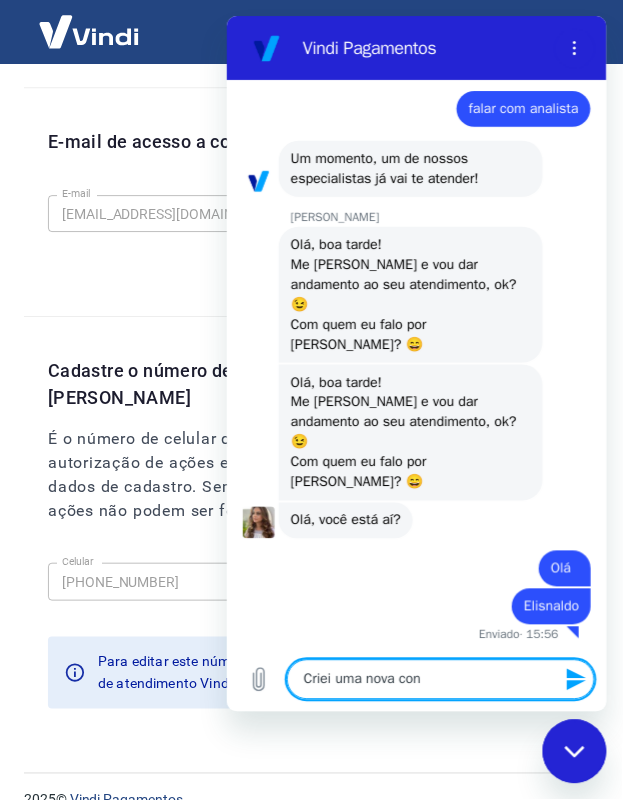 type on "Criei uma nova cont" 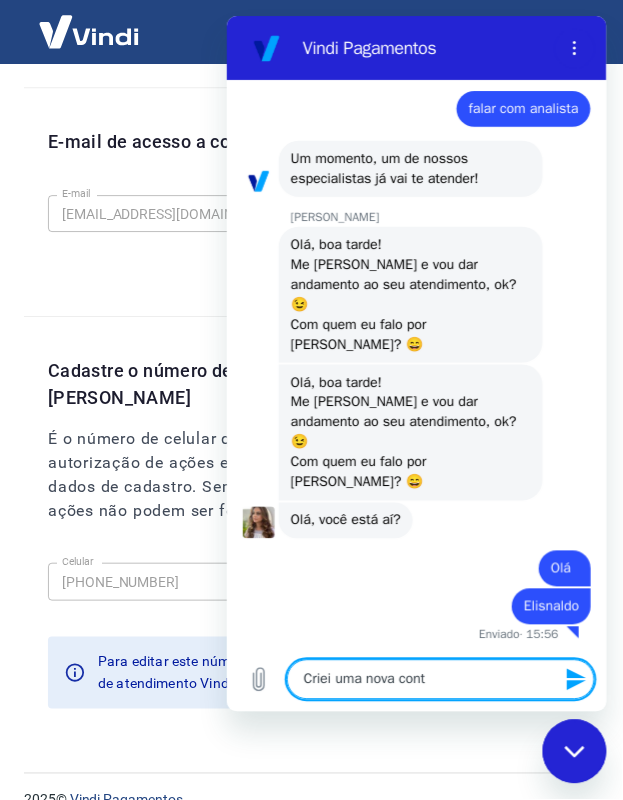 type on "Criei uma nova conta" 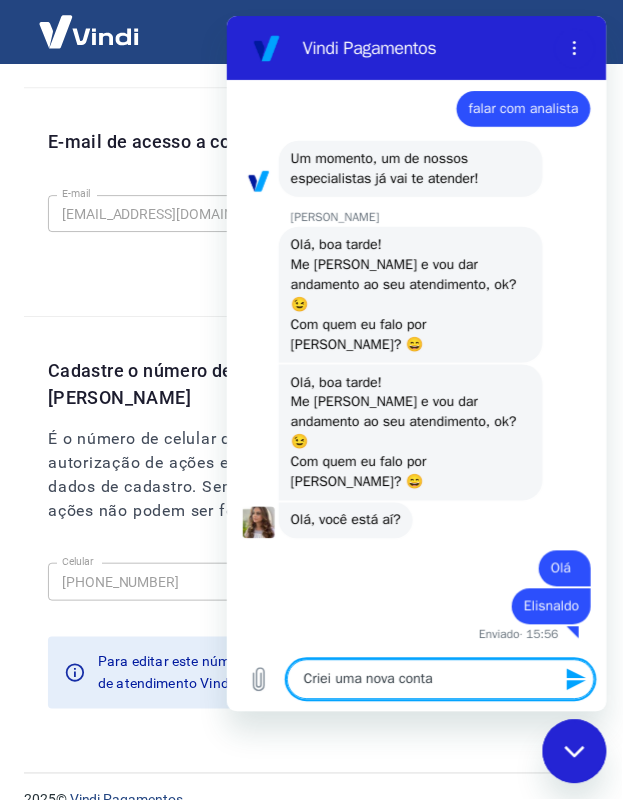 type on "Criei uma nova conta" 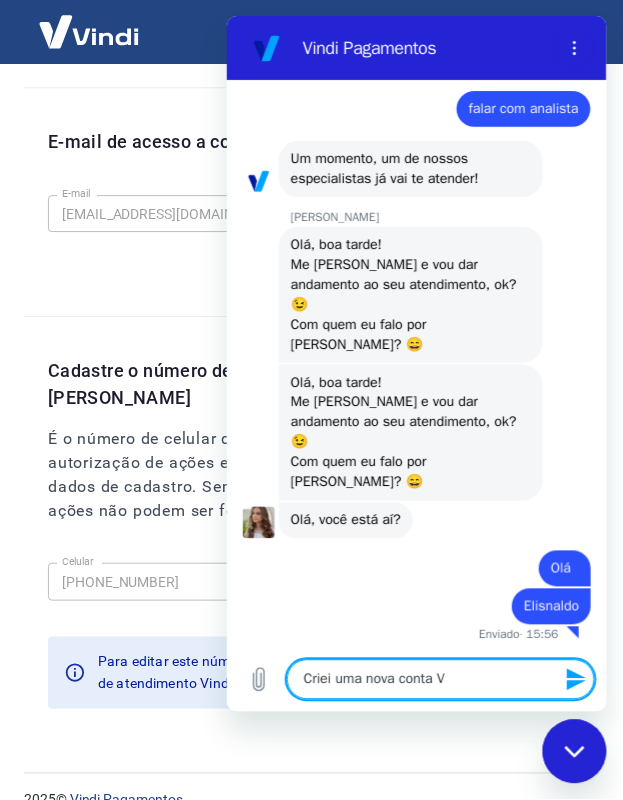 type on "Criei uma nova conta Vi" 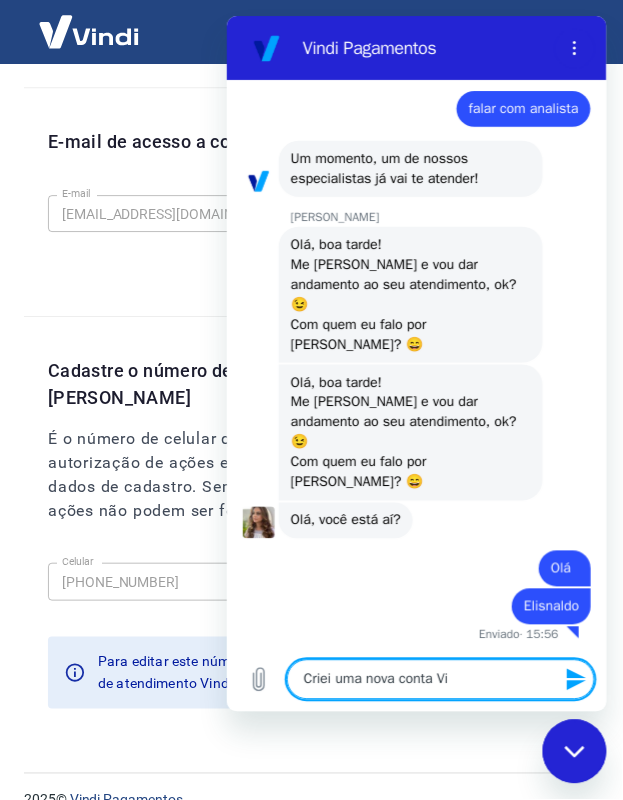 type on "Criei uma nova conta Vin" 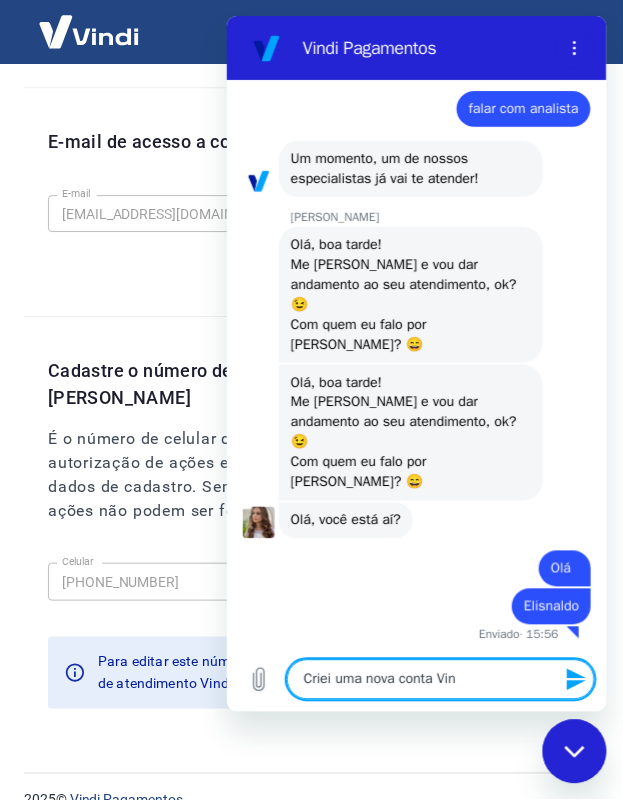 type on "Criei uma nova conta Vind" 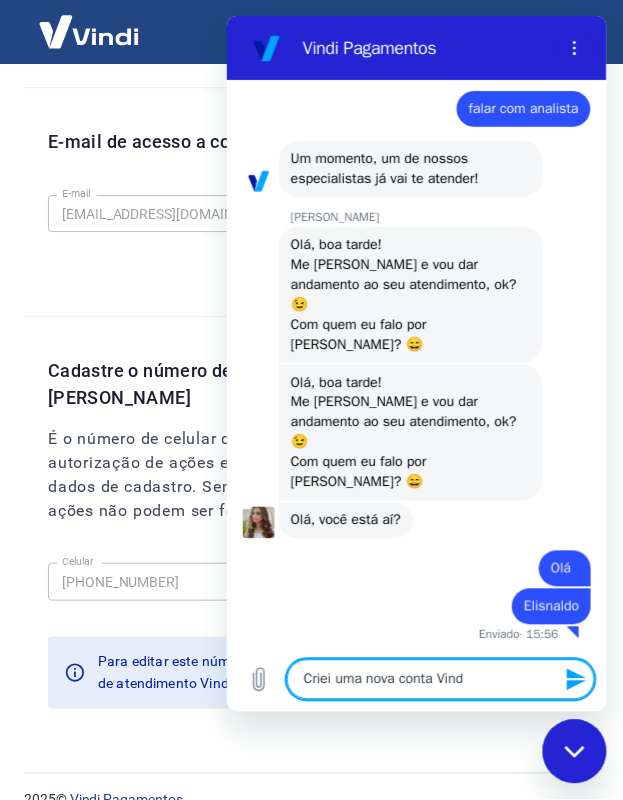 type on "Criei uma nova conta Vindi" 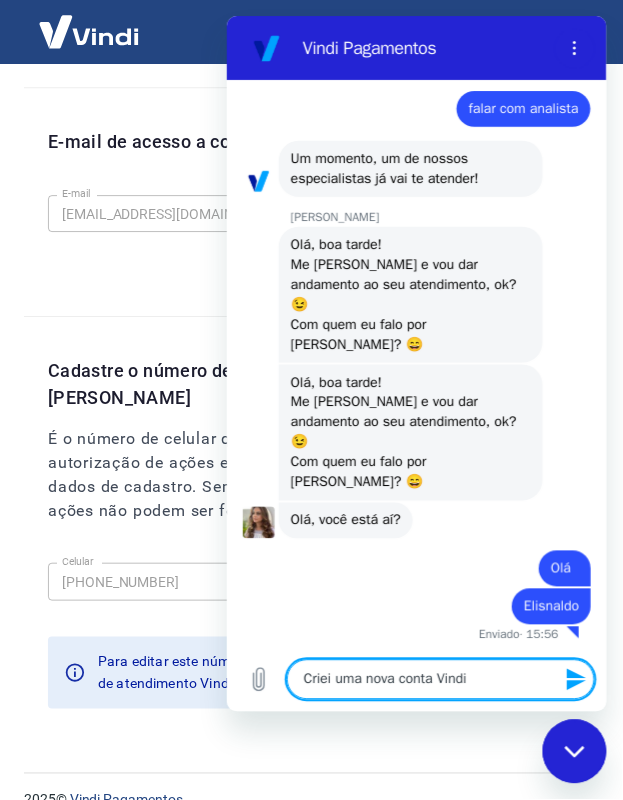 type on "Criei uma nova conta Vindi" 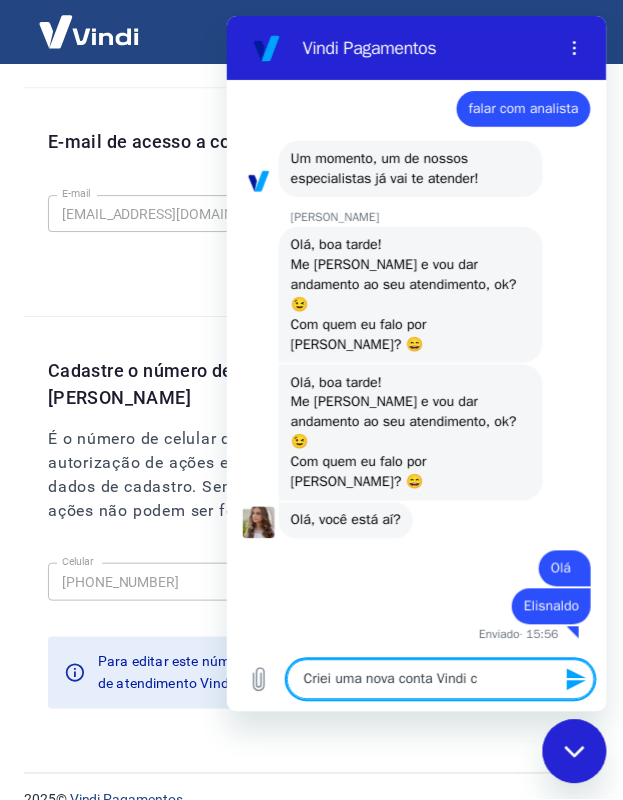 type on "Criei uma nova conta Vindi co" 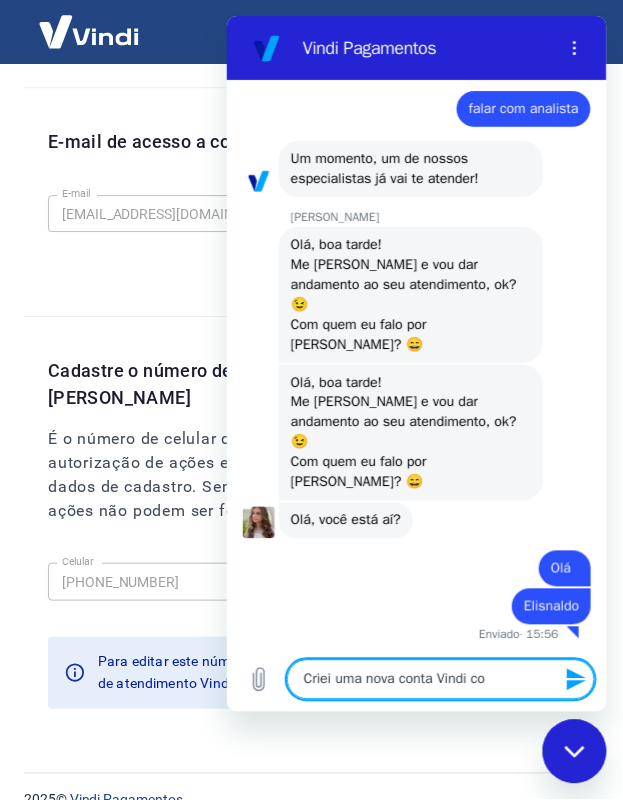 type on "Criei uma nova conta Vindi com" 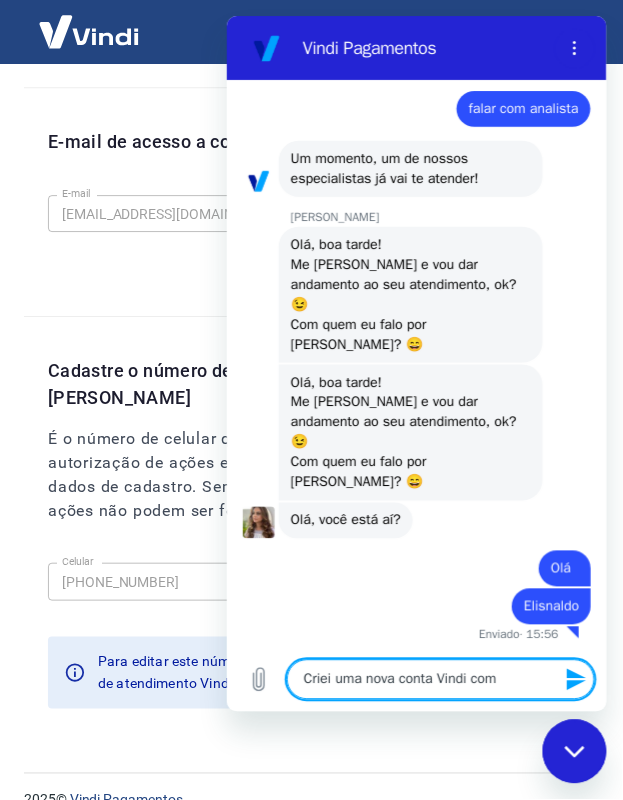 type on "Criei uma nova conta Vindi com" 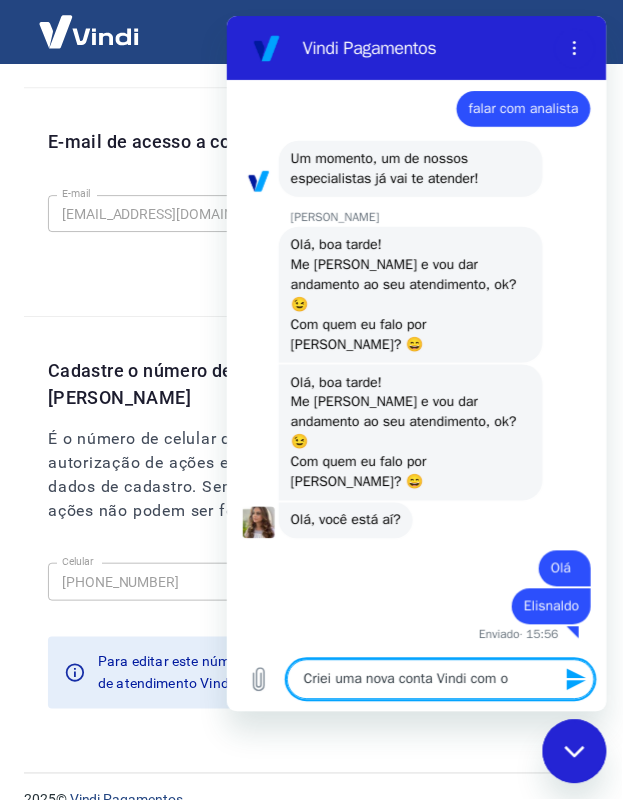 type on "Criei uma nova conta Vindi com os" 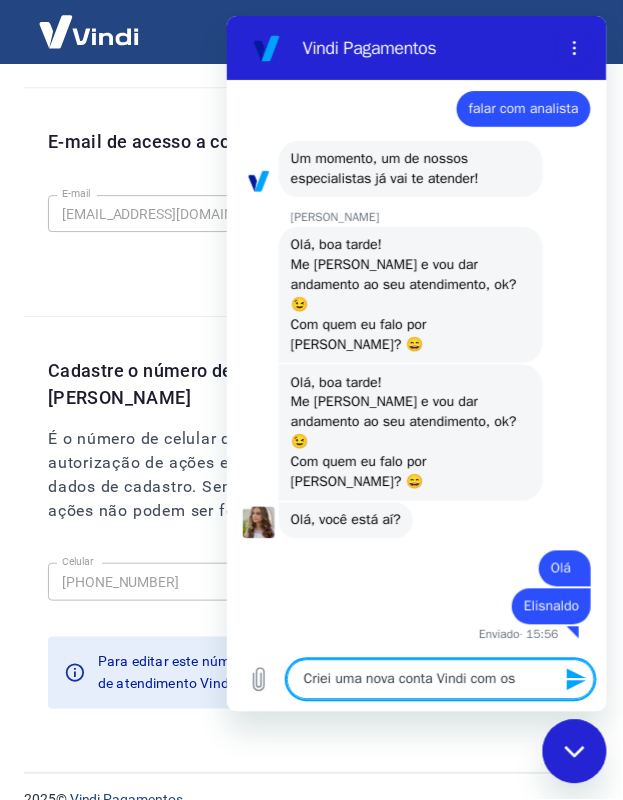 type on "Criei uma nova conta Vindi com os" 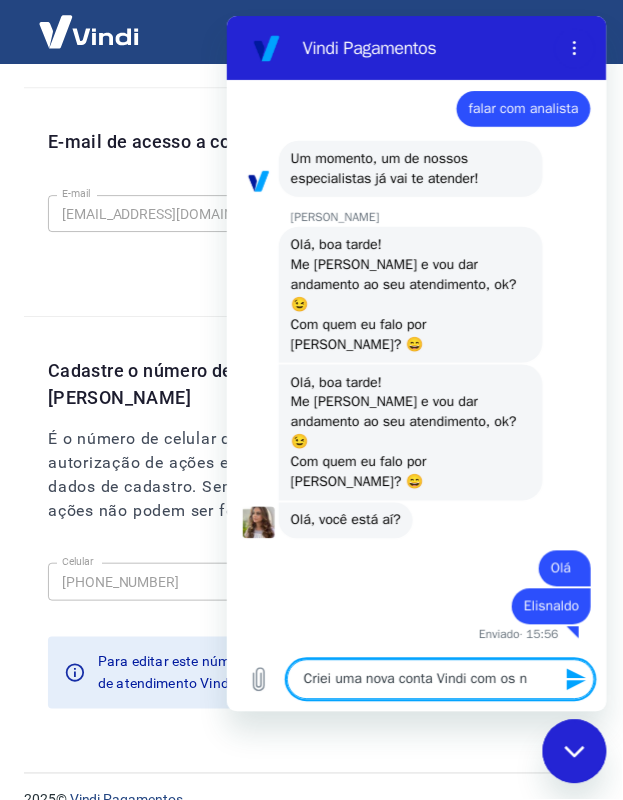 type on "Criei uma nova conta Vindi com os no" 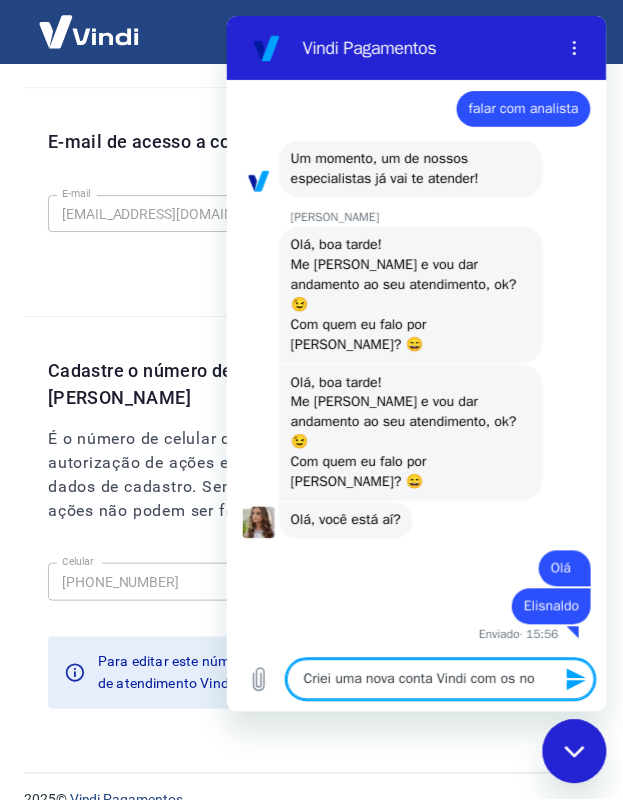 type on "Criei uma nova conta Vindi com os nov" 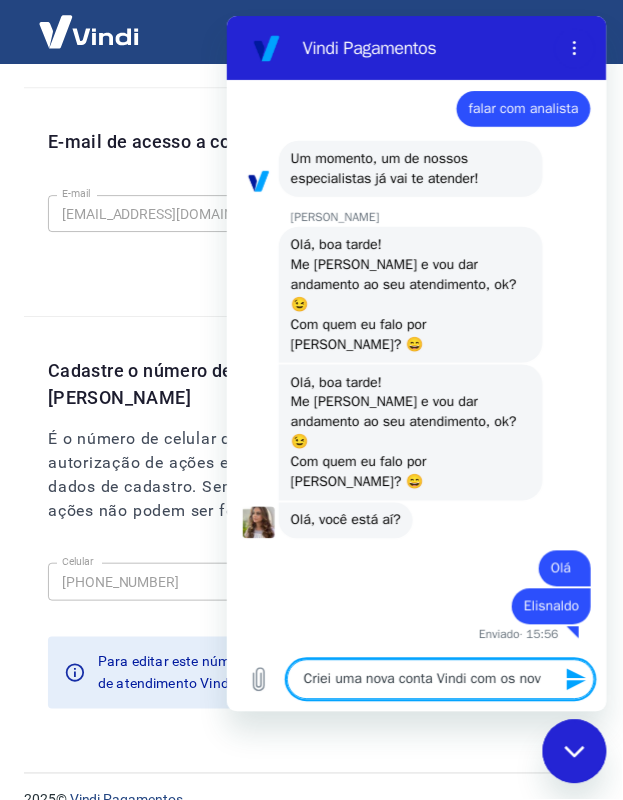 type on "x" 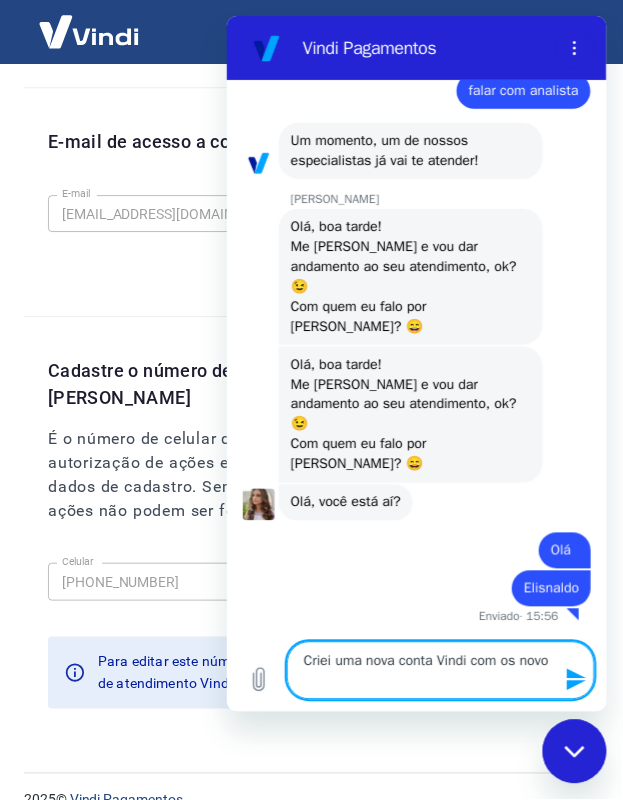 type on "Criei uma nova conta Vindi com os novox" 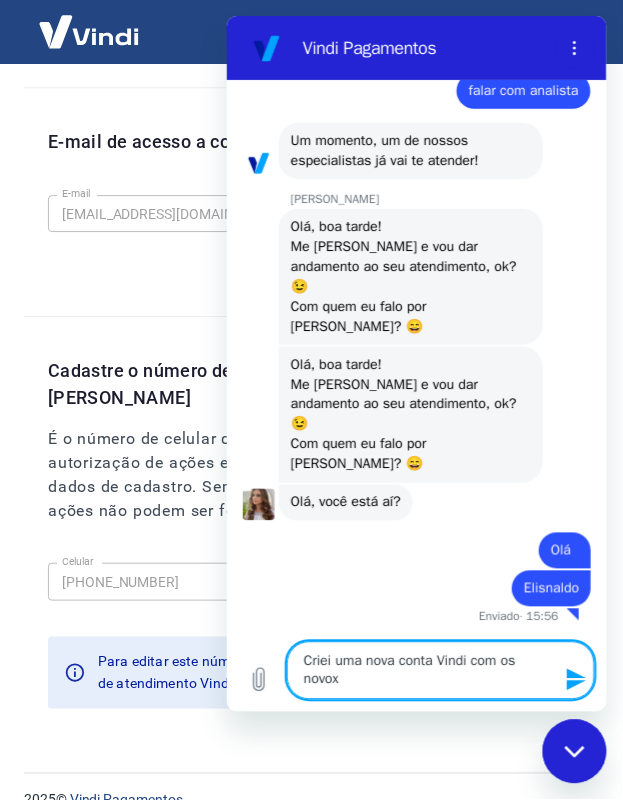 type on "Criei uma nova conta Vindi com os novox" 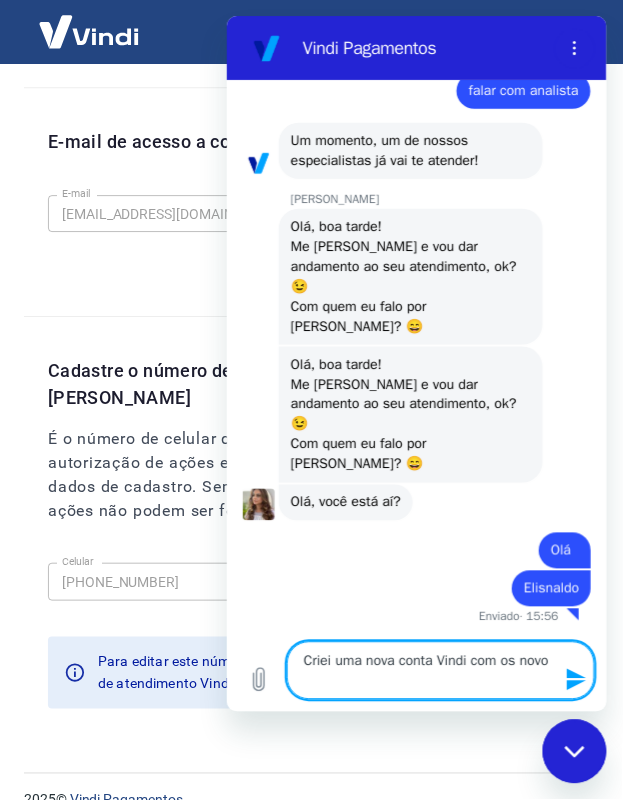 type on "Criei uma nova conta Vindi com os novos" 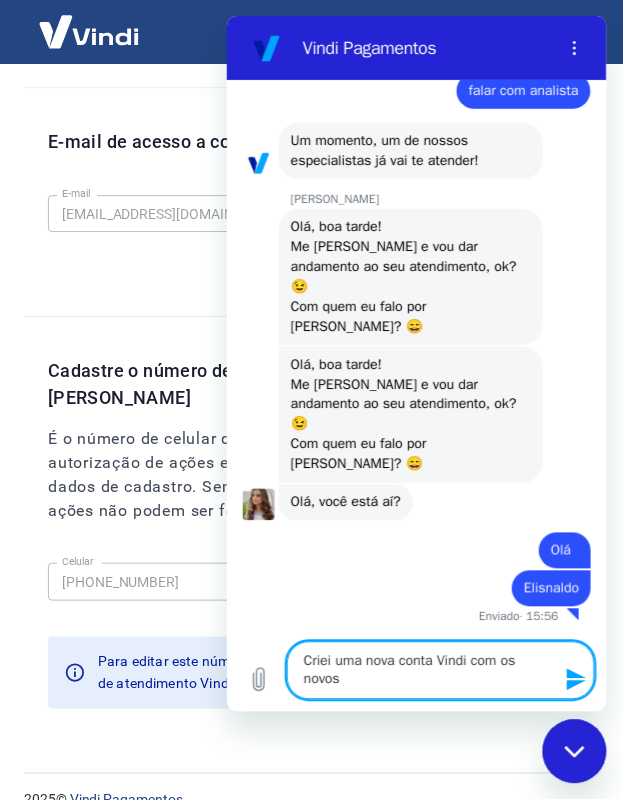 type on "Criei uma nova conta Vindi com os novos" 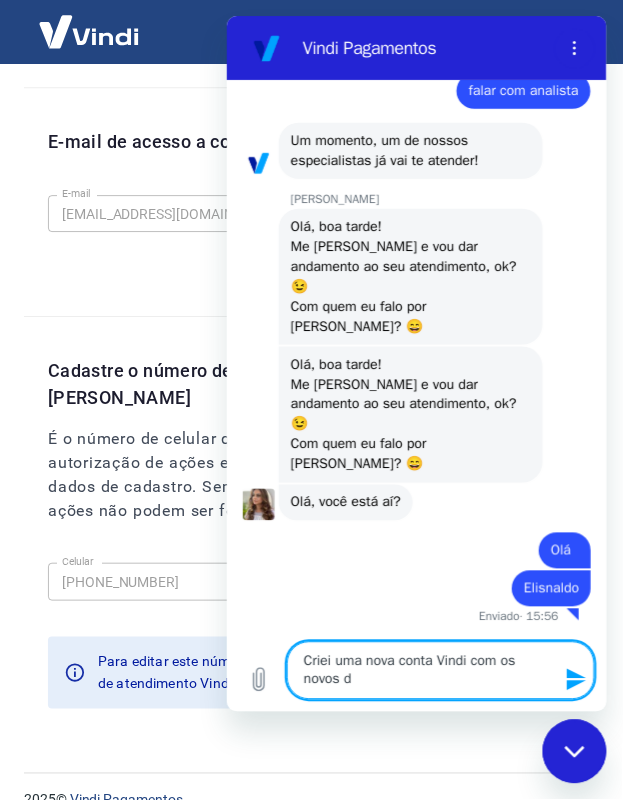 type on "Criei uma nova conta Vindi com os novos da" 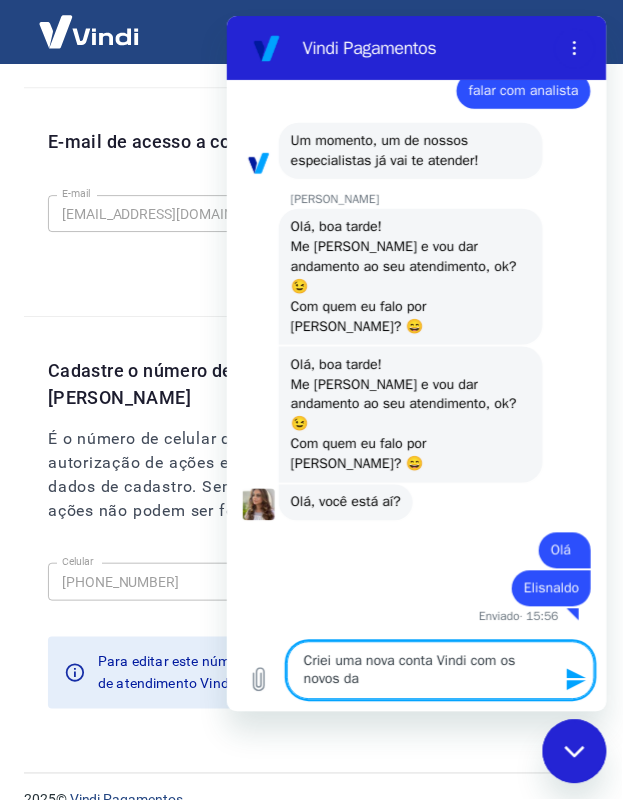 type on "Criei uma nova conta Vindi com os novos dad" 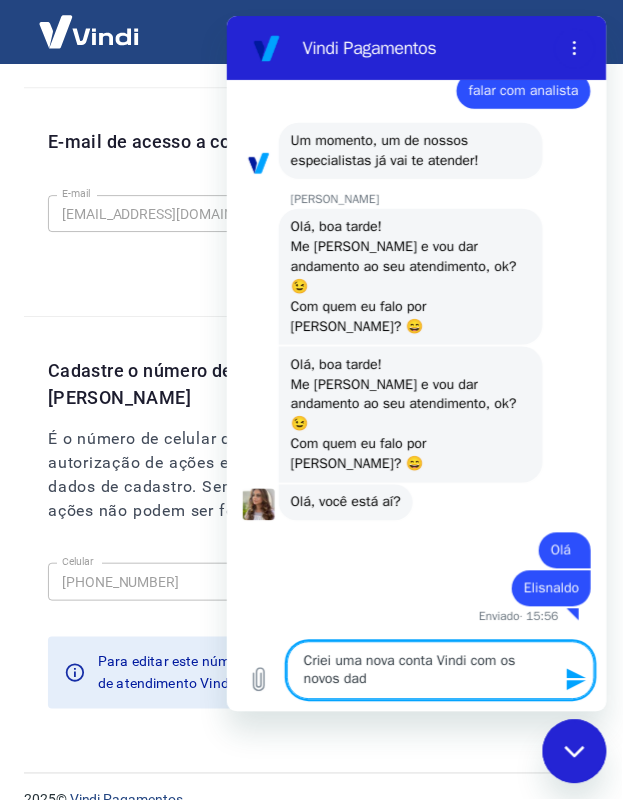 type on "Criei uma nova conta Vindi com os novos dado" 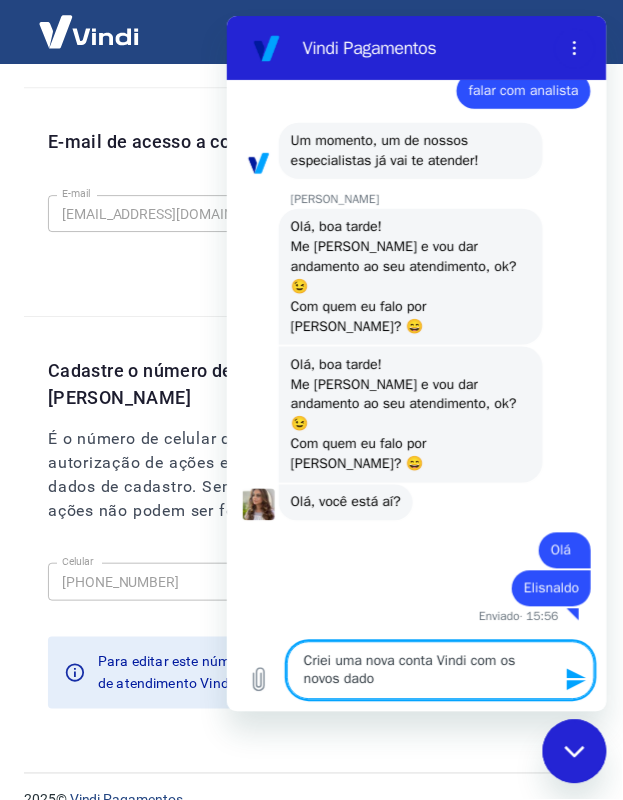 type on "Criei uma nova conta Vindi com os novos dados" 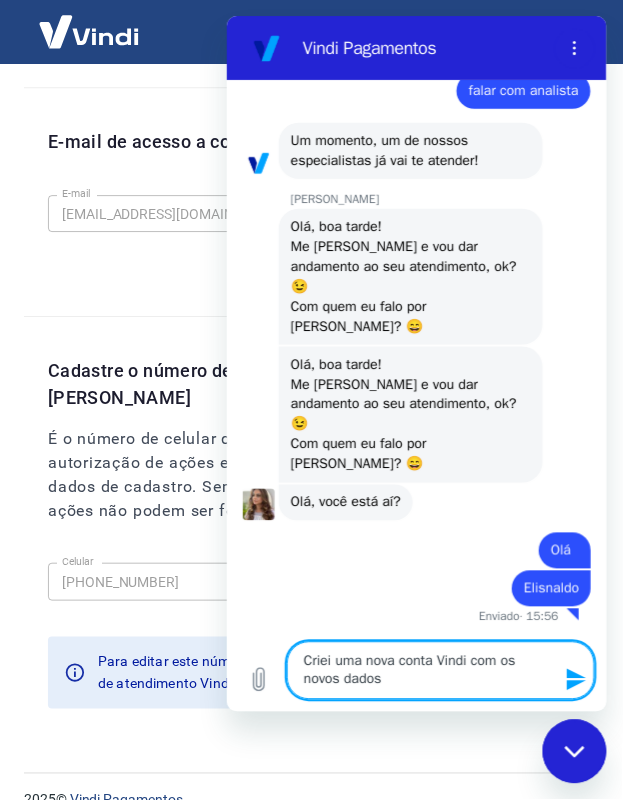 type on "x" 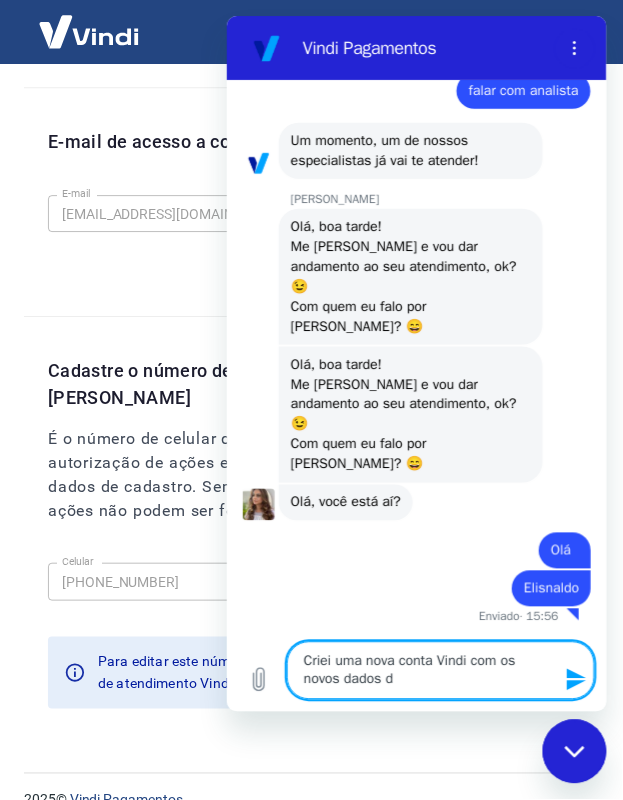 type on "Criei uma nova conta Vindi com os novos dados da" 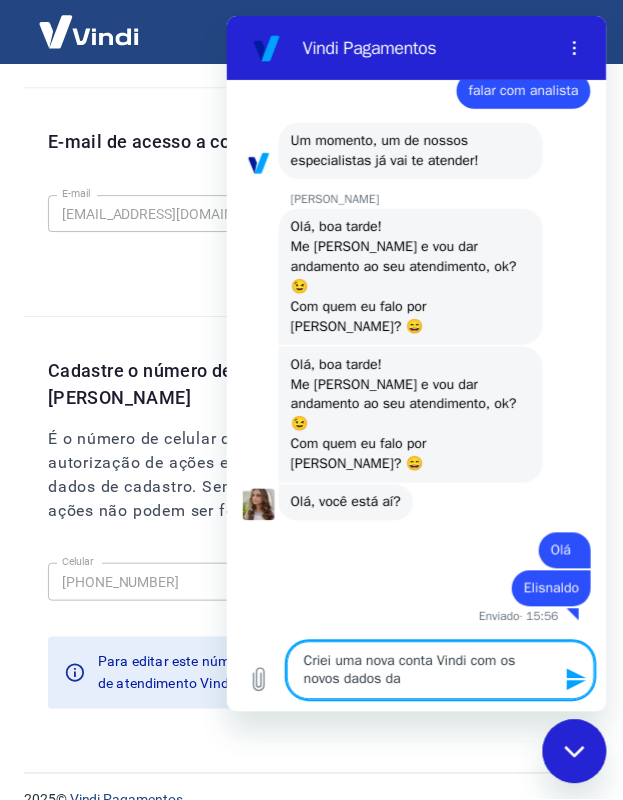 type on "Criei uma nova conta Vindi com os novos dados da" 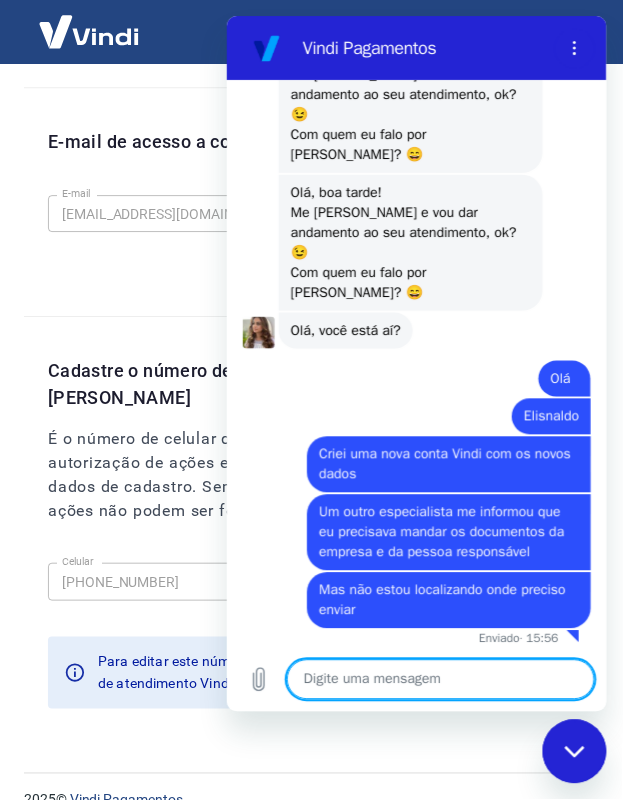 scroll, scrollTop: 1116, scrollLeft: 0, axis: vertical 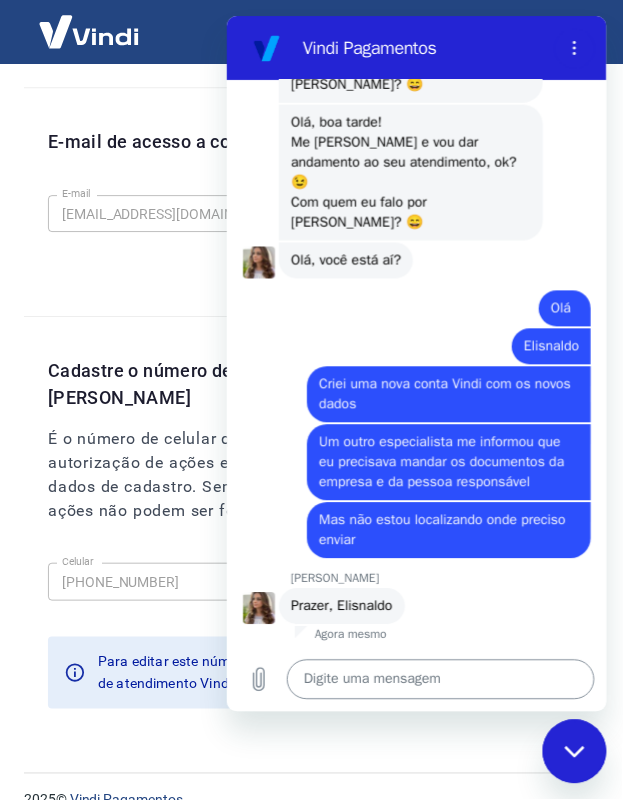 click at bounding box center [440, 679] 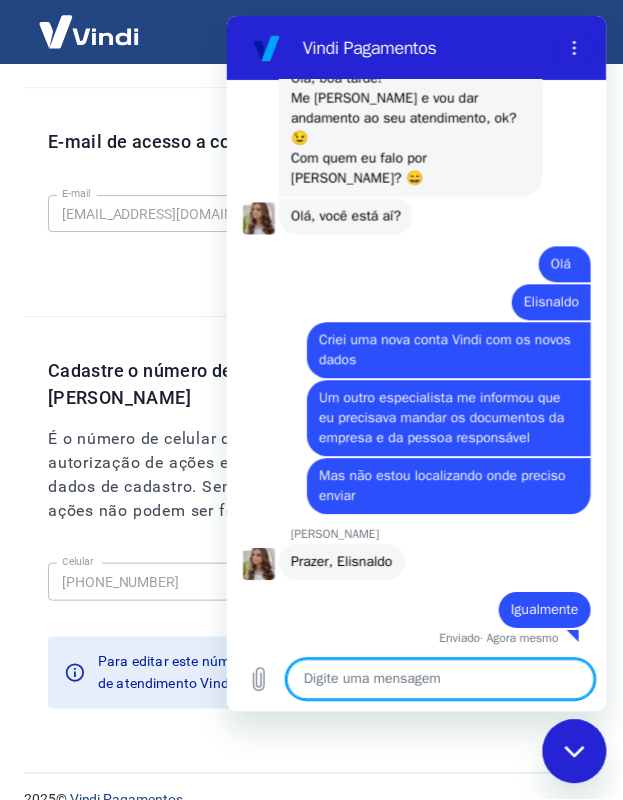 scroll, scrollTop: 1226, scrollLeft: 0, axis: vertical 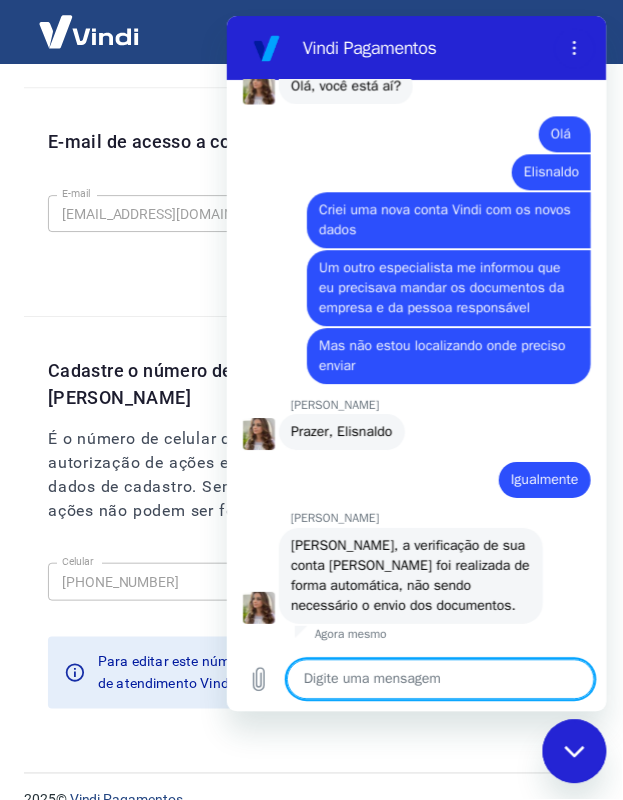 click at bounding box center (440, 679) 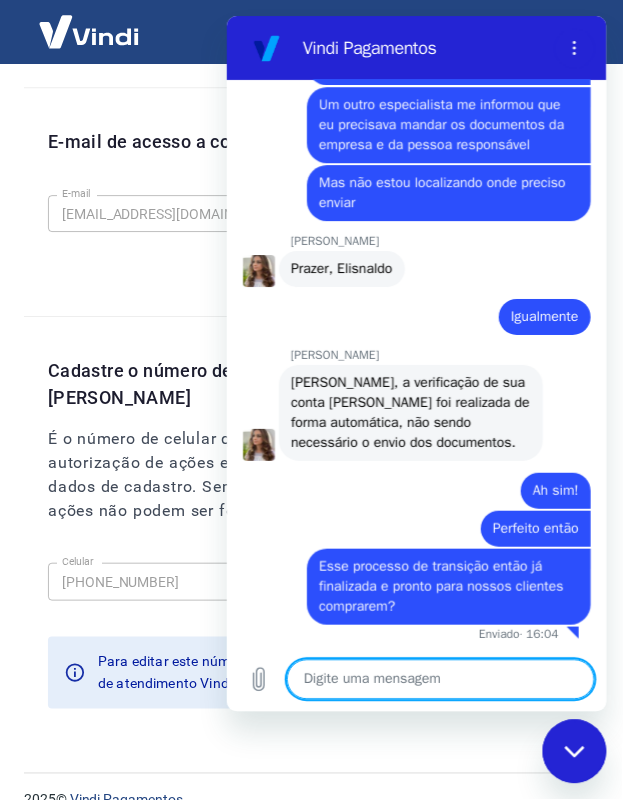 scroll, scrollTop: 1520, scrollLeft: 0, axis: vertical 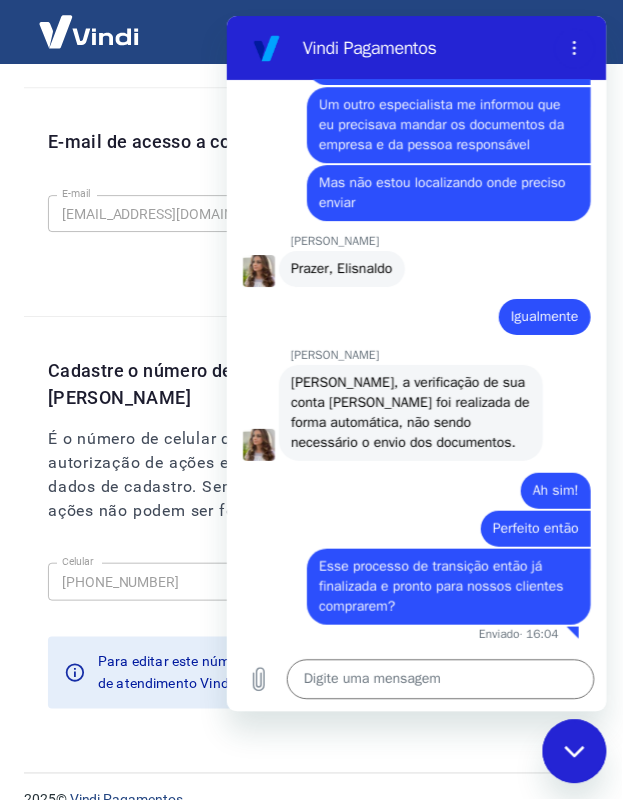 click on "E-mail de acesso a conta E-mail [EMAIL_ADDRESS][DOMAIN_NAME] E-mail Editar e-mail" at bounding box center [311, 202] 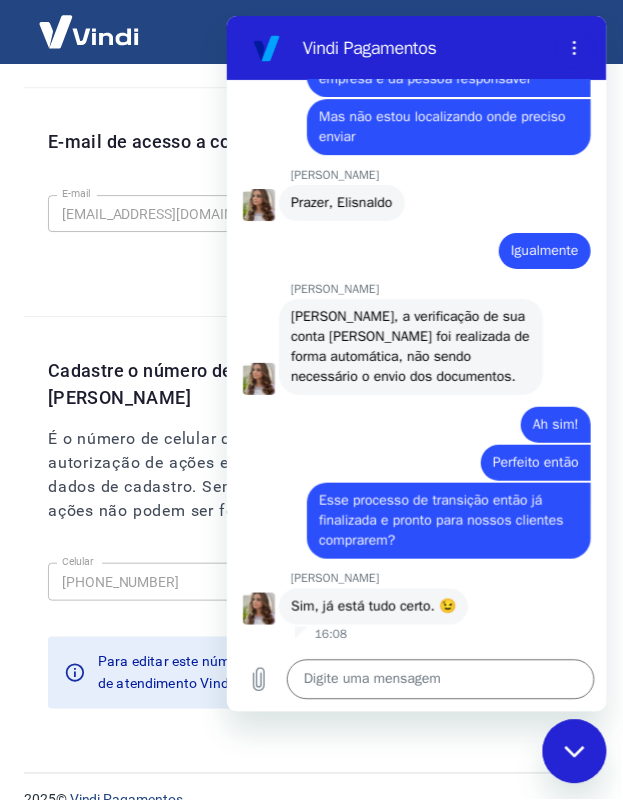 scroll, scrollTop: 1586, scrollLeft: 0, axis: vertical 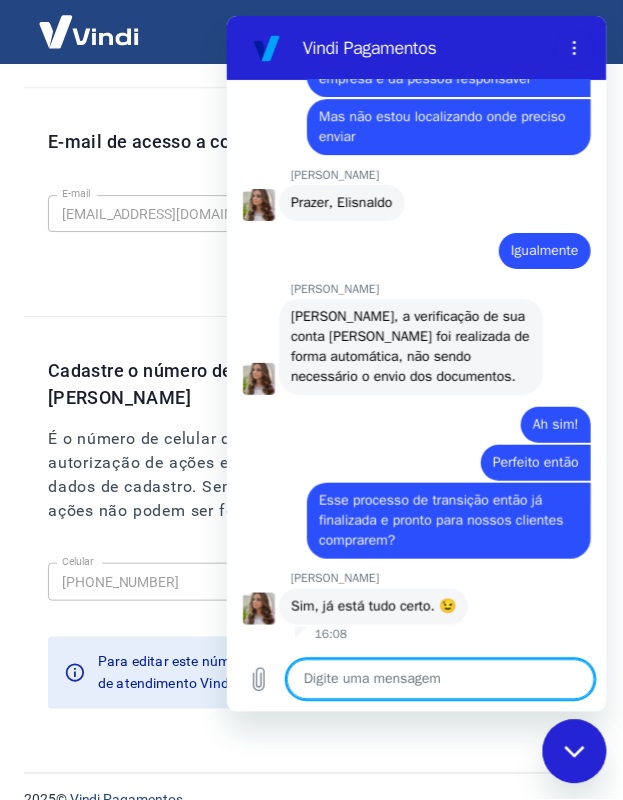 click at bounding box center (440, 679) 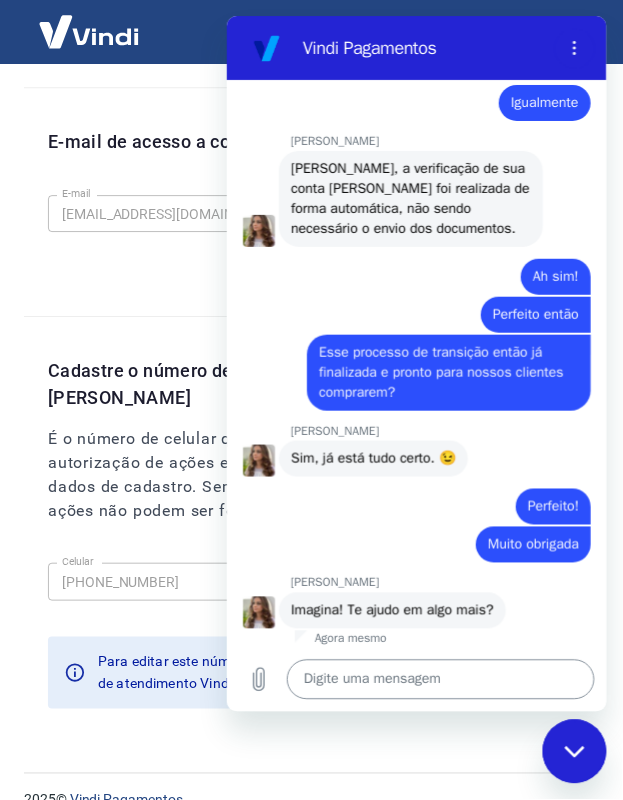 scroll, scrollTop: 1737, scrollLeft: 0, axis: vertical 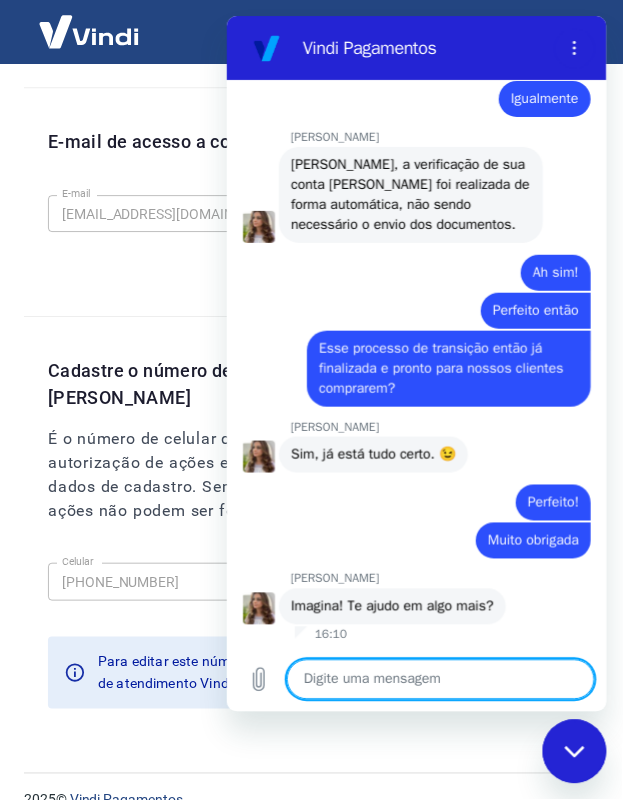 click at bounding box center [440, 679] 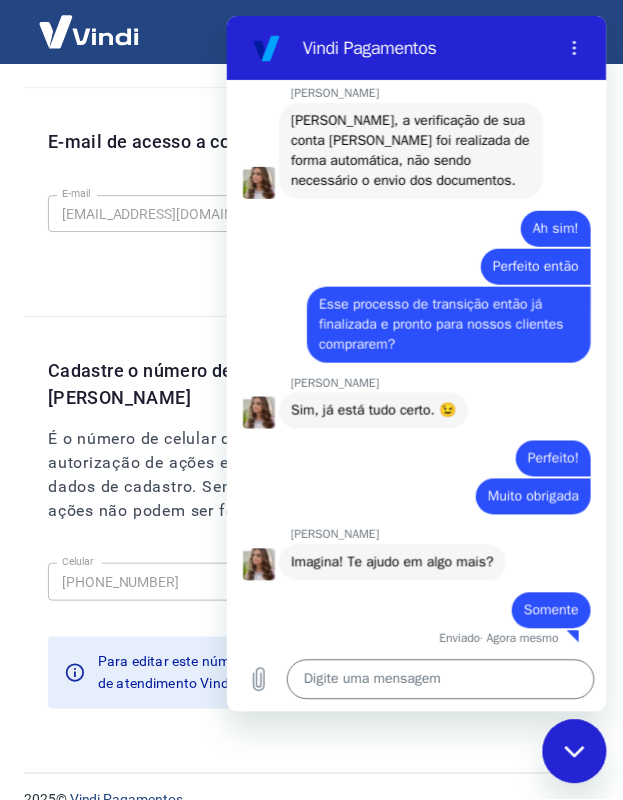 scroll, scrollTop: 1786, scrollLeft: 0, axis: vertical 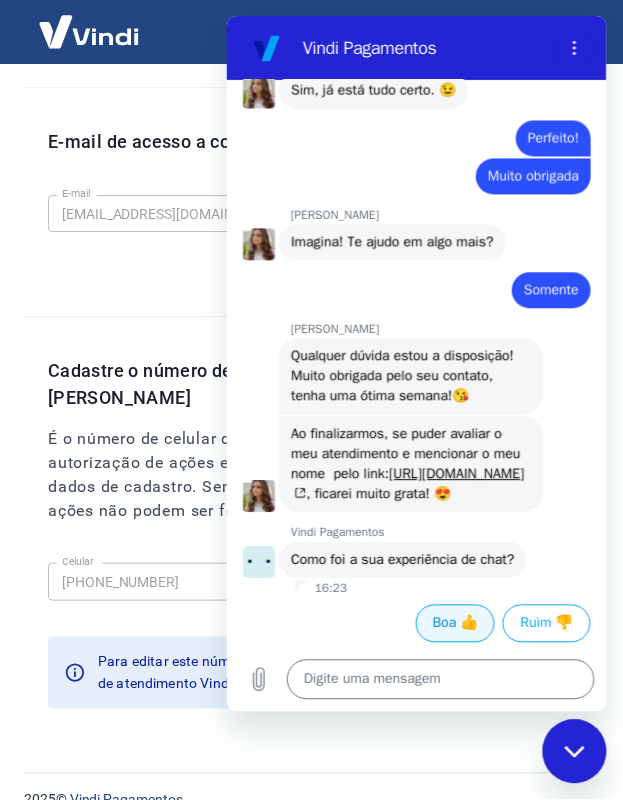 click on "Boa 👍" at bounding box center [454, 623] 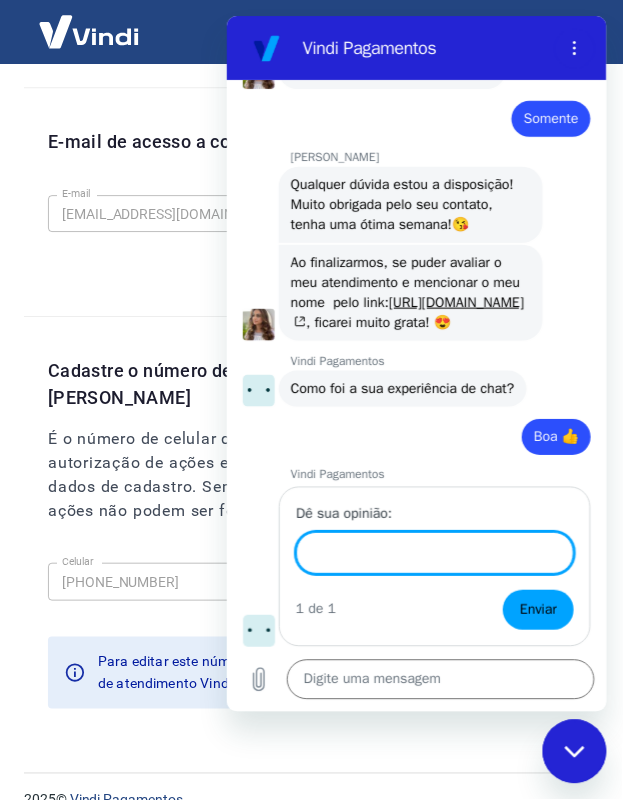 scroll, scrollTop: 2335, scrollLeft: 0, axis: vertical 